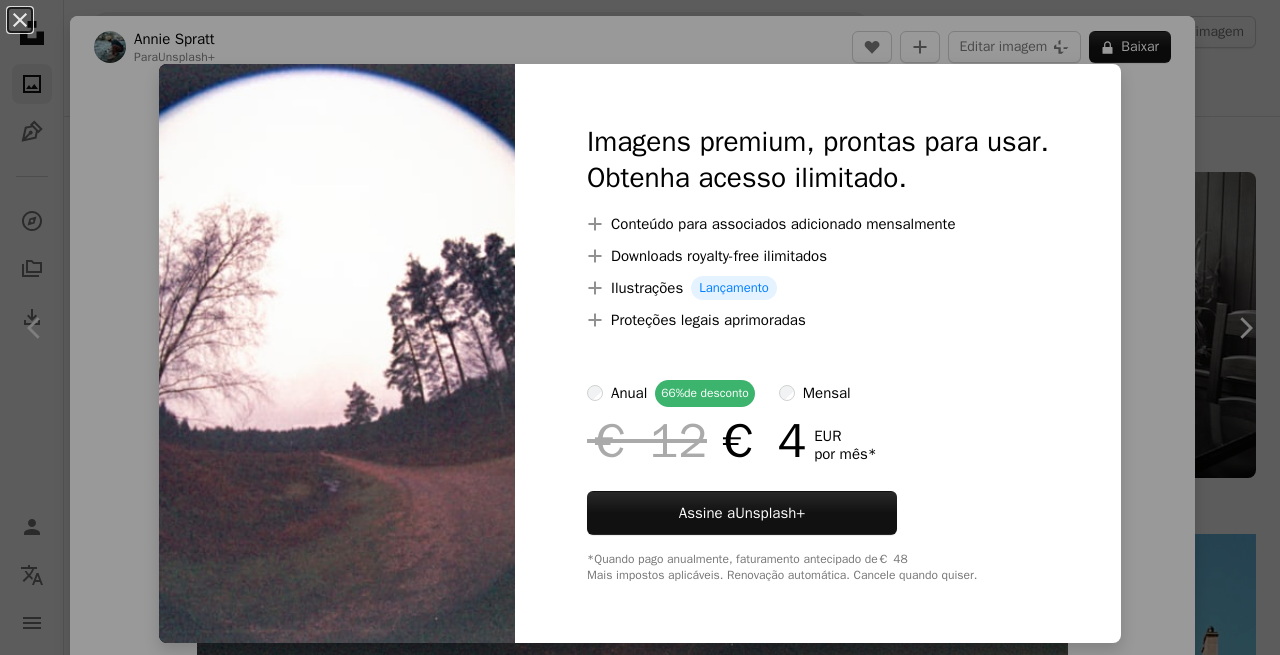 scroll, scrollTop: 19458, scrollLeft: 0, axis: vertical 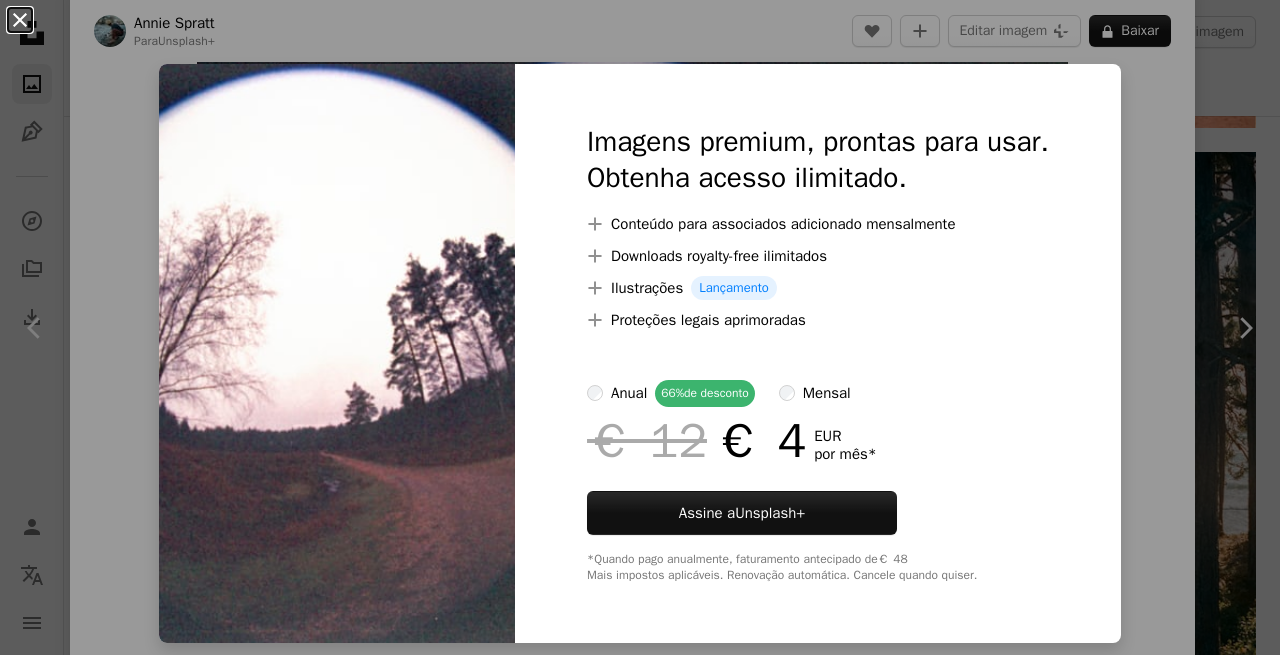 click on "An X shape" at bounding box center (20, 20) 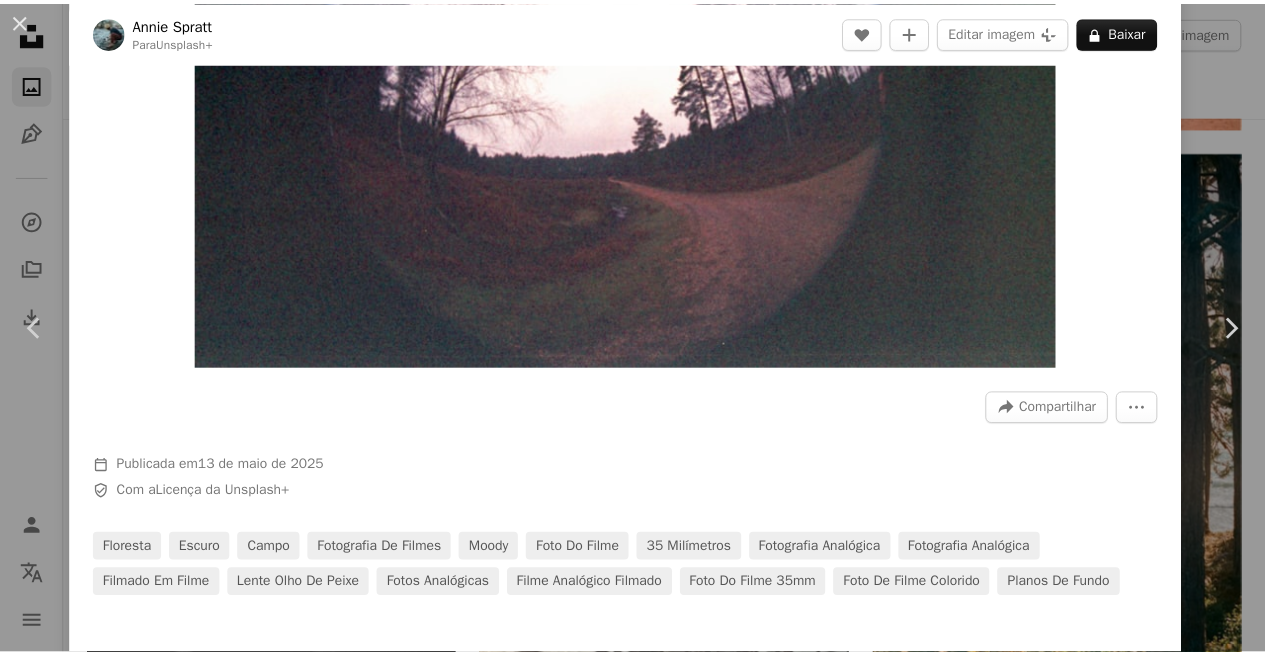 scroll, scrollTop: 312, scrollLeft: 0, axis: vertical 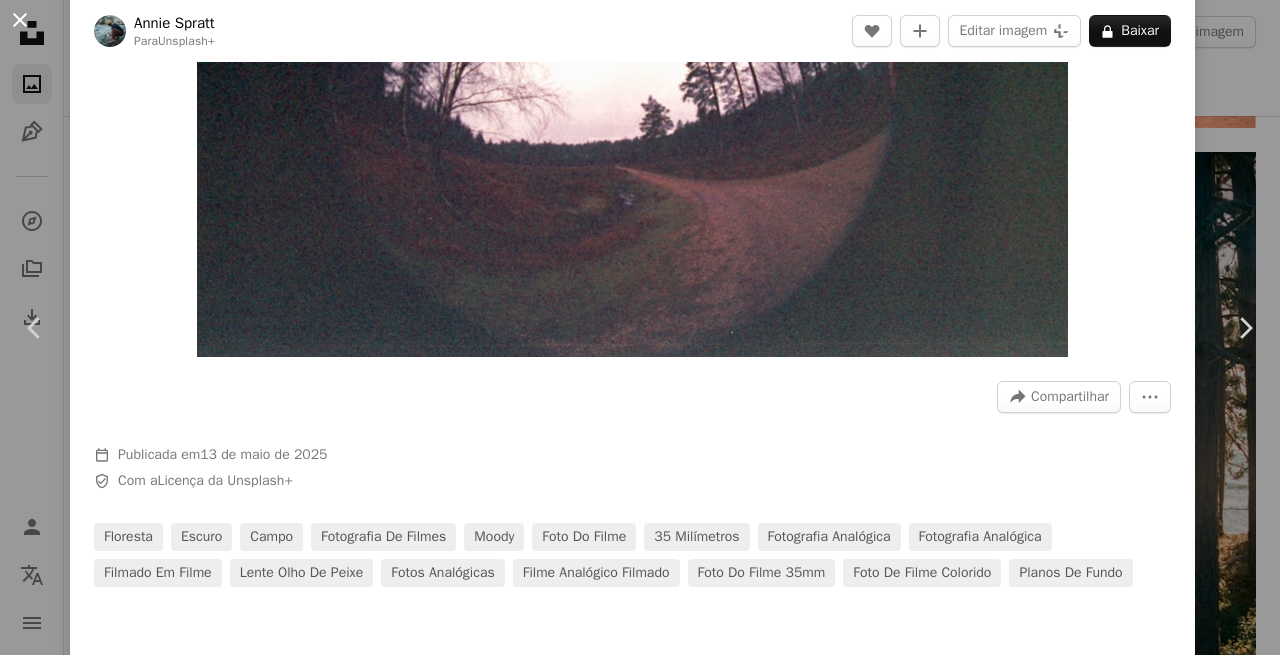 click on "An X shape" at bounding box center [20, 20] 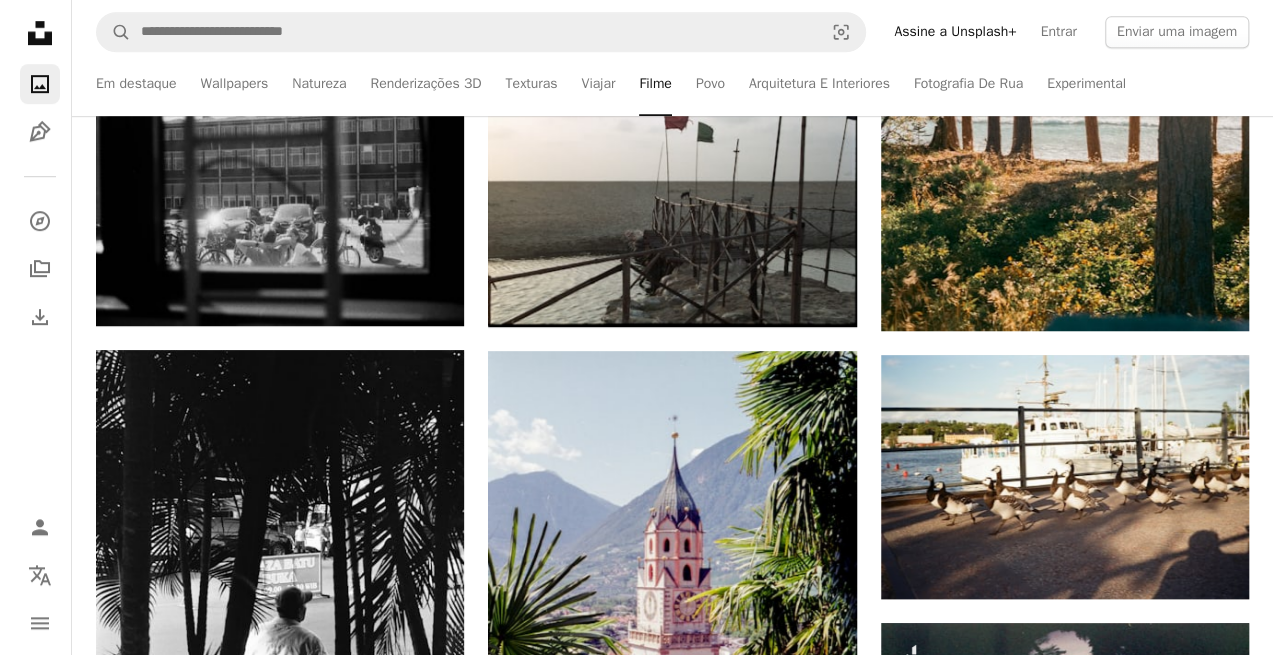 scroll, scrollTop: 19594, scrollLeft: 0, axis: vertical 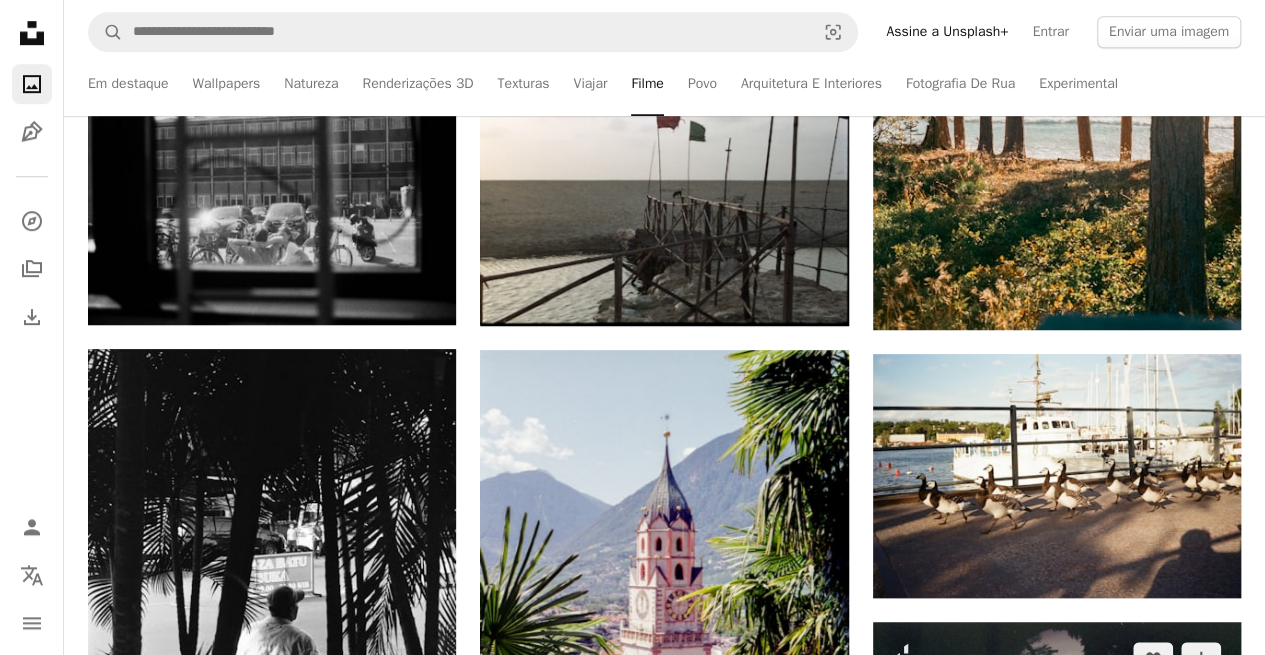 click at bounding box center [1057, 745] 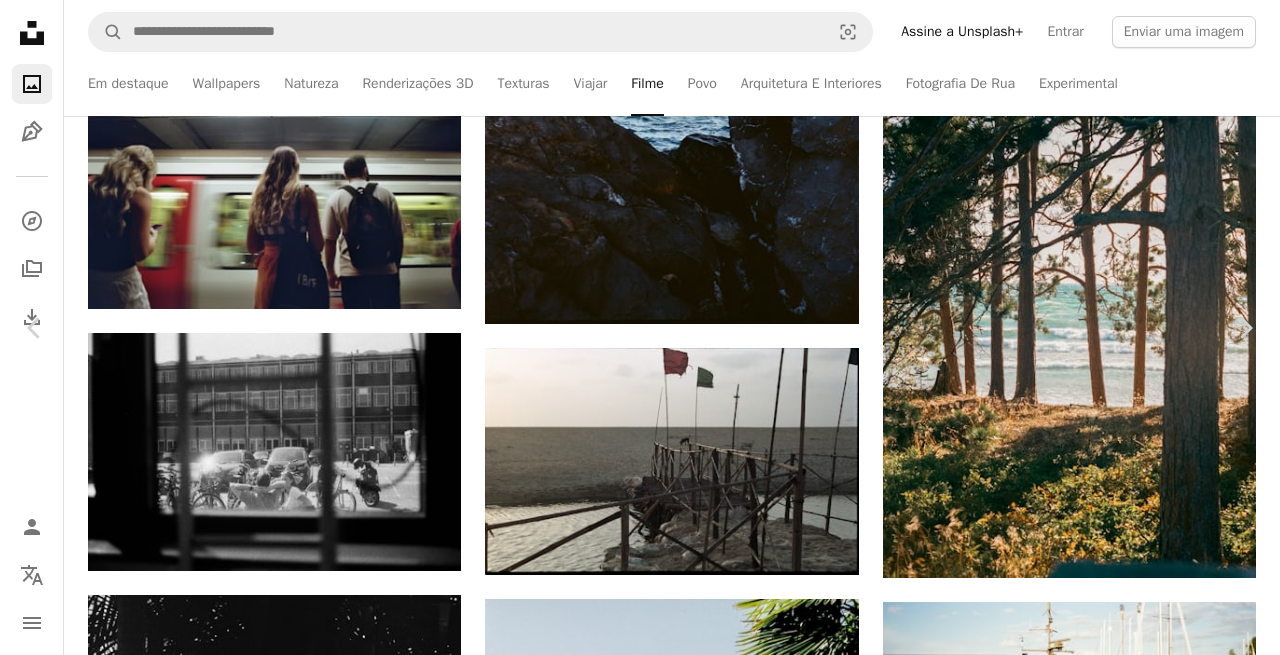 scroll, scrollTop: 1352, scrollLeft: 0, axis: vertical 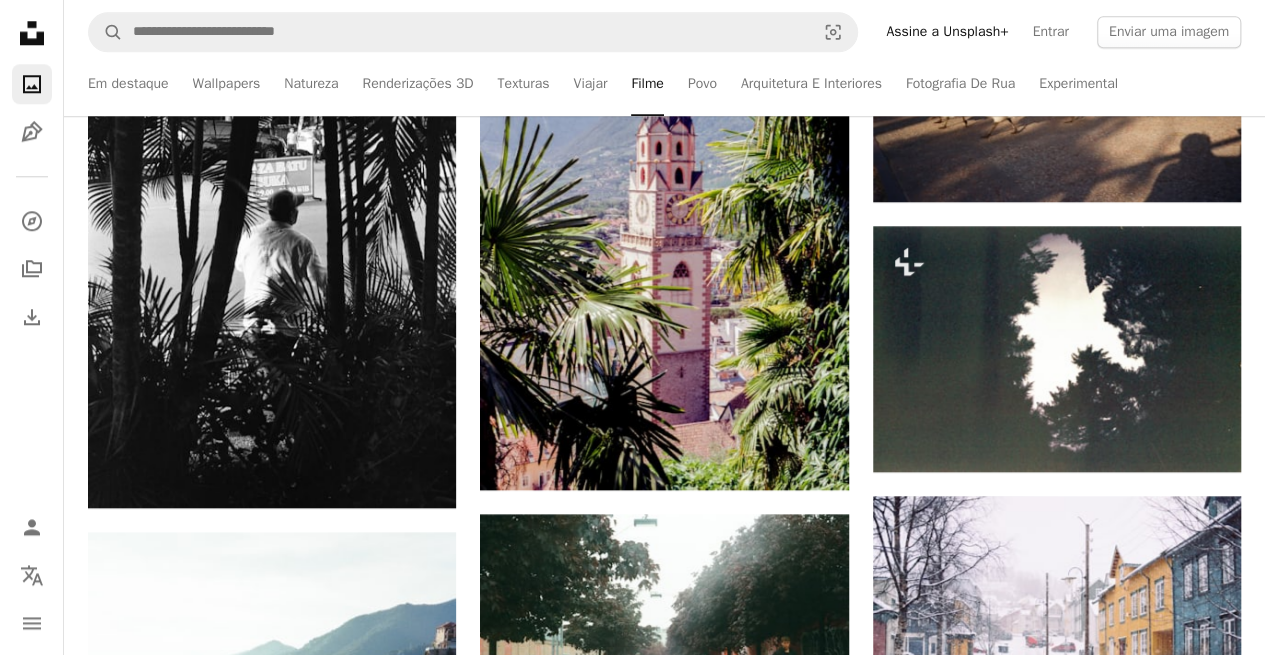 click at bounding box center (1057, 888) 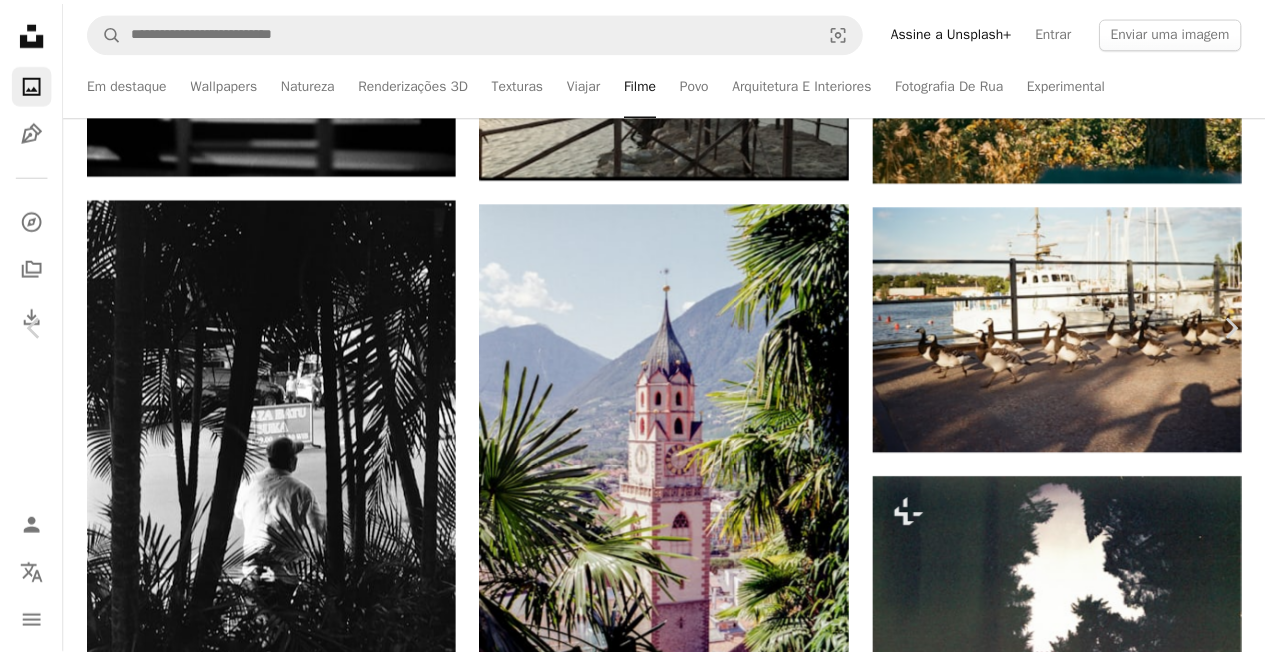 scroll, scrollTop: 10080, scrollLeft: 0, axis: vertical 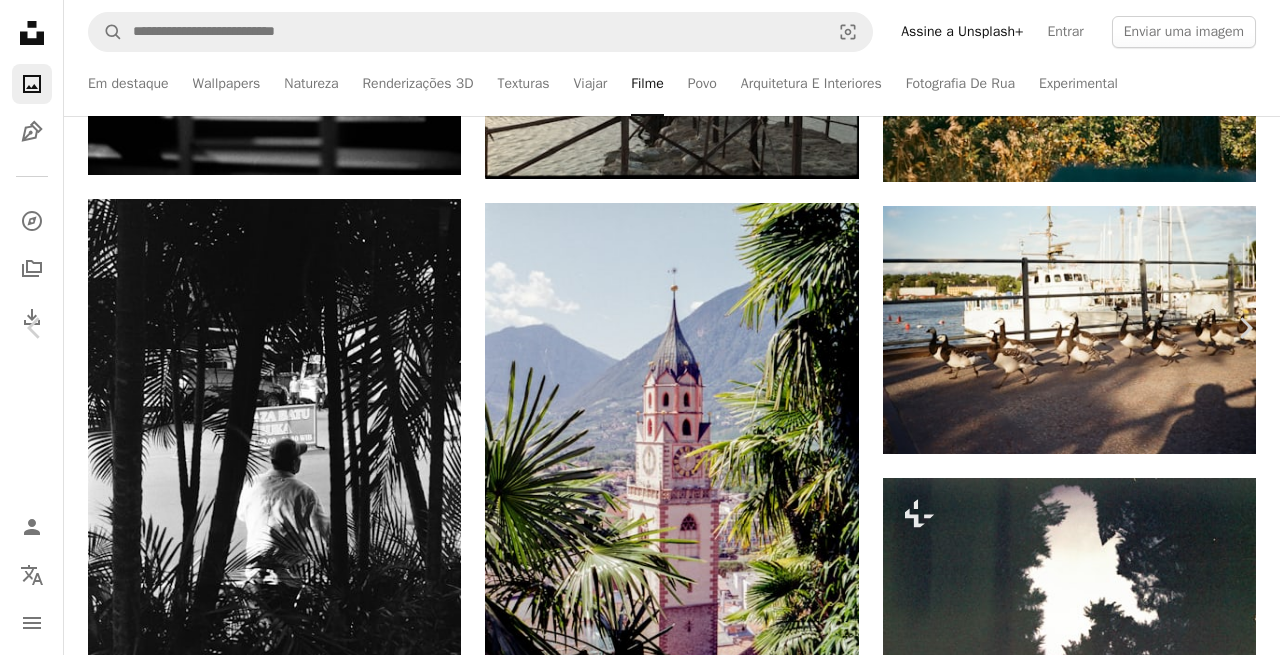 click on "An X shape" at bounding box center [20, 20] 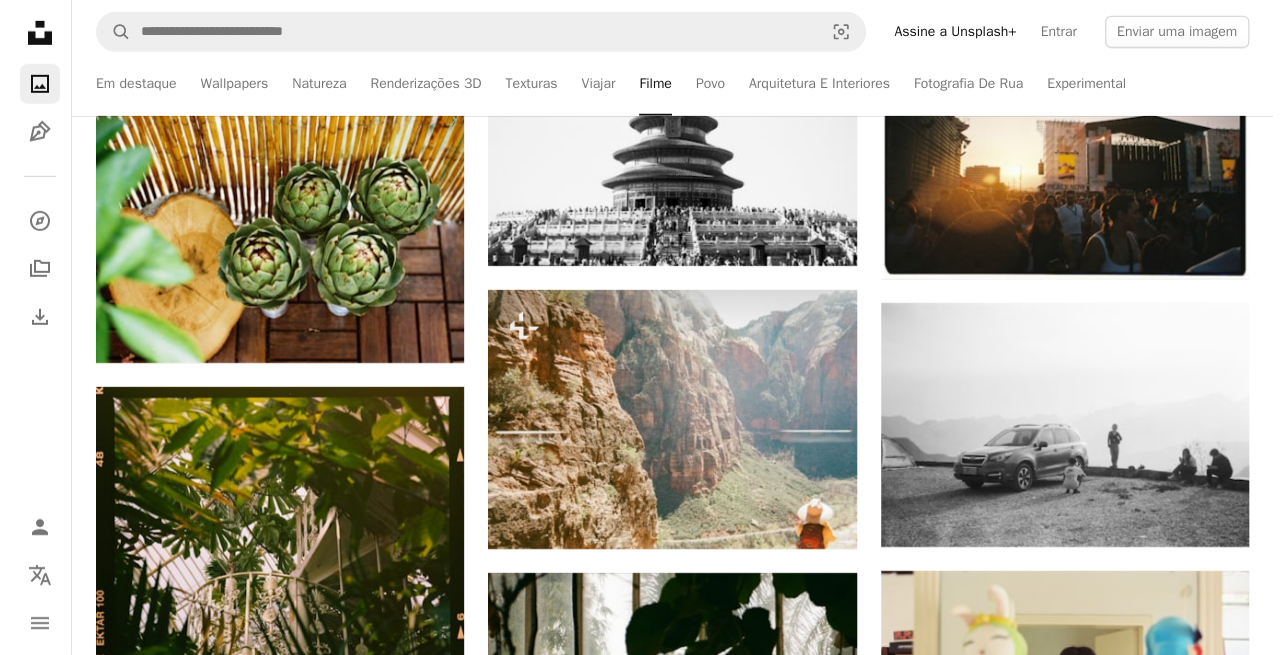 scroll, scrollTop: 22149, scrollLeft: 0, axis: vertical 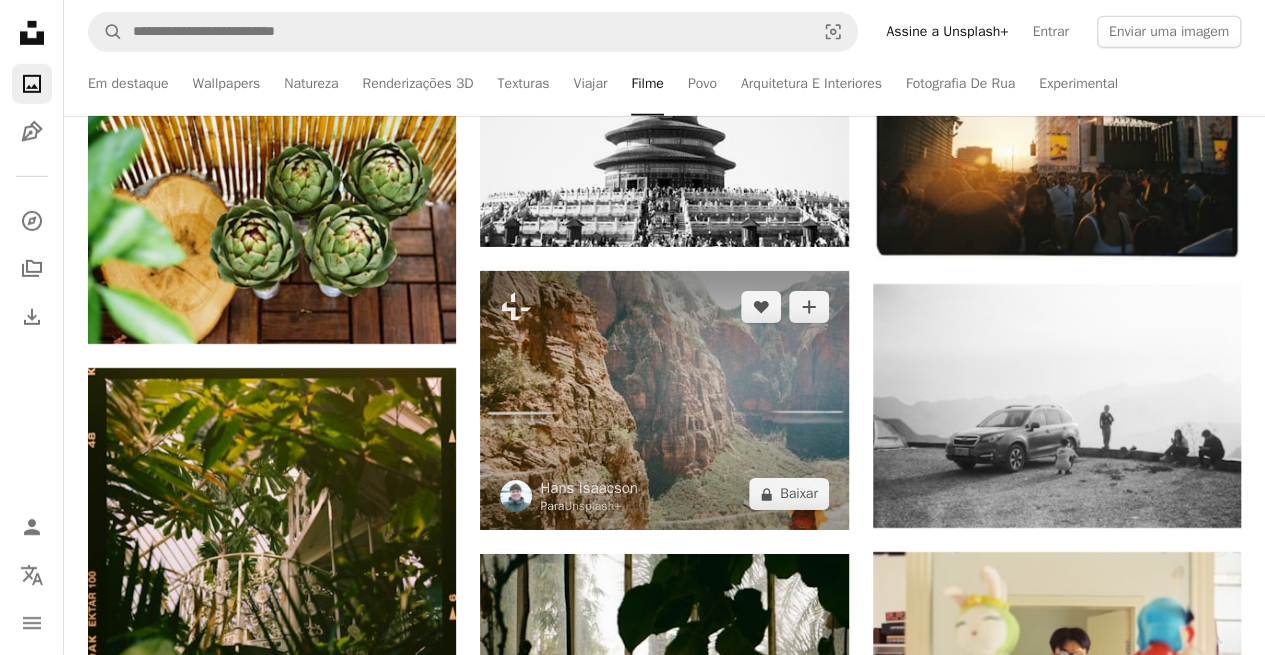 click at bounding box center (664, 401) 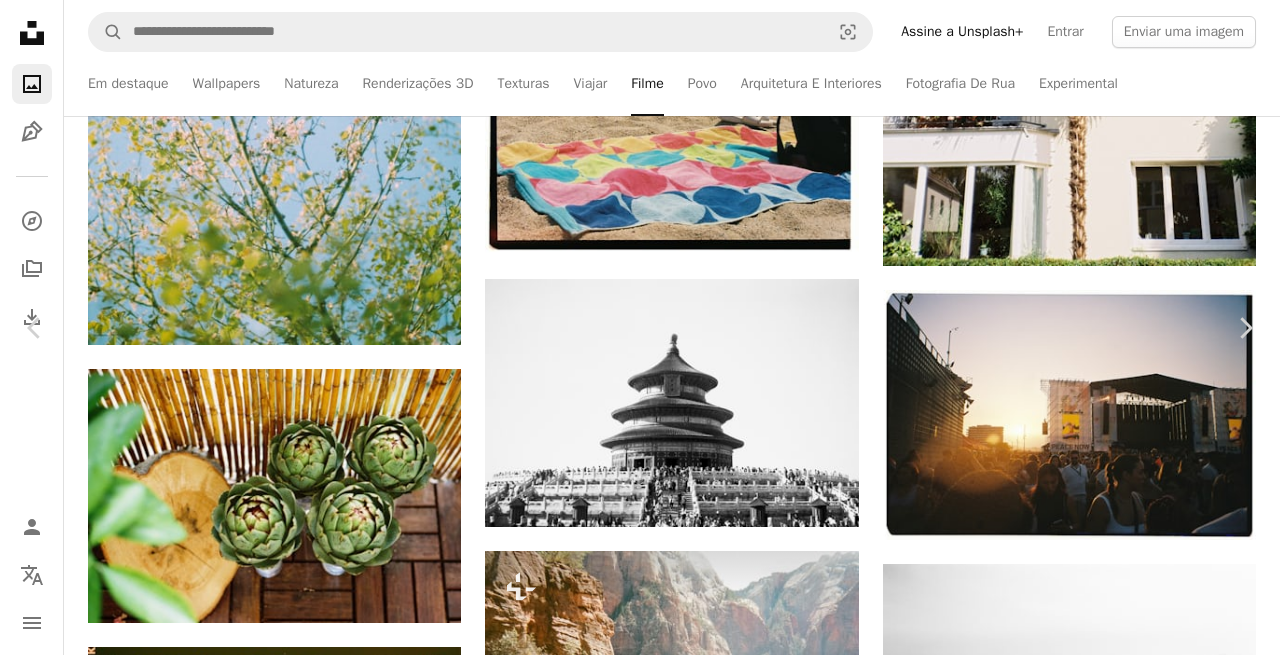 scroll, scrollTop: 1349, scrollLeft: 0, axis: vertical 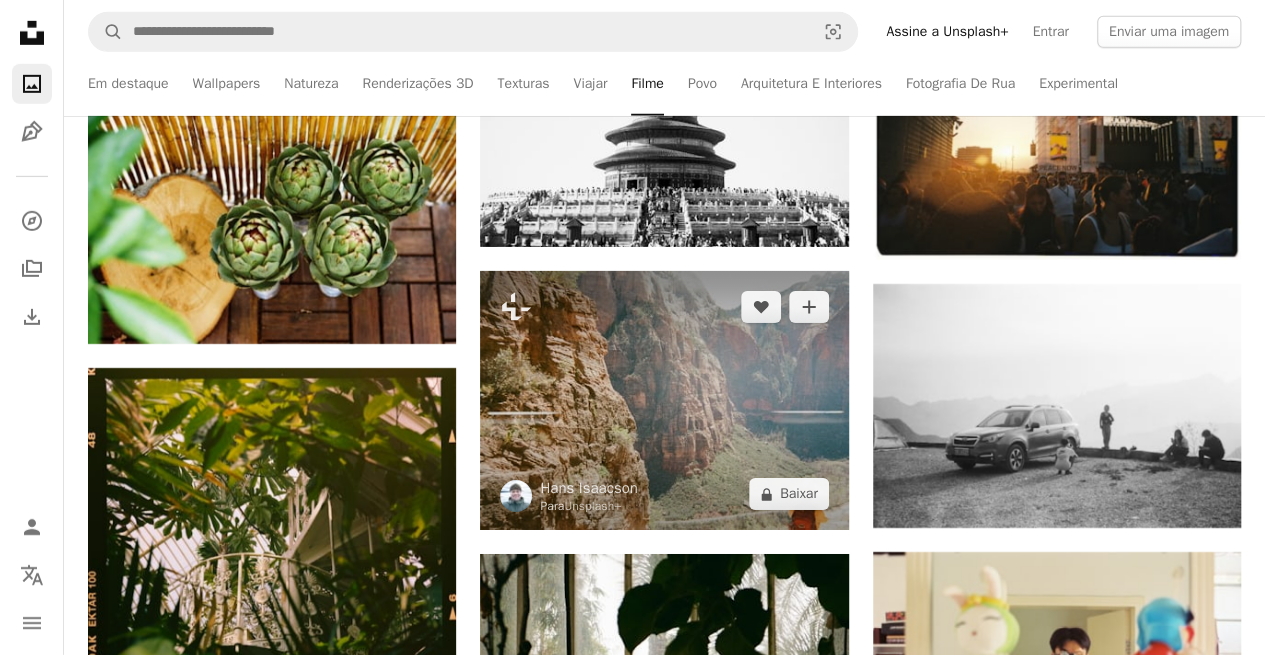 click at bounding box center (664, 401) 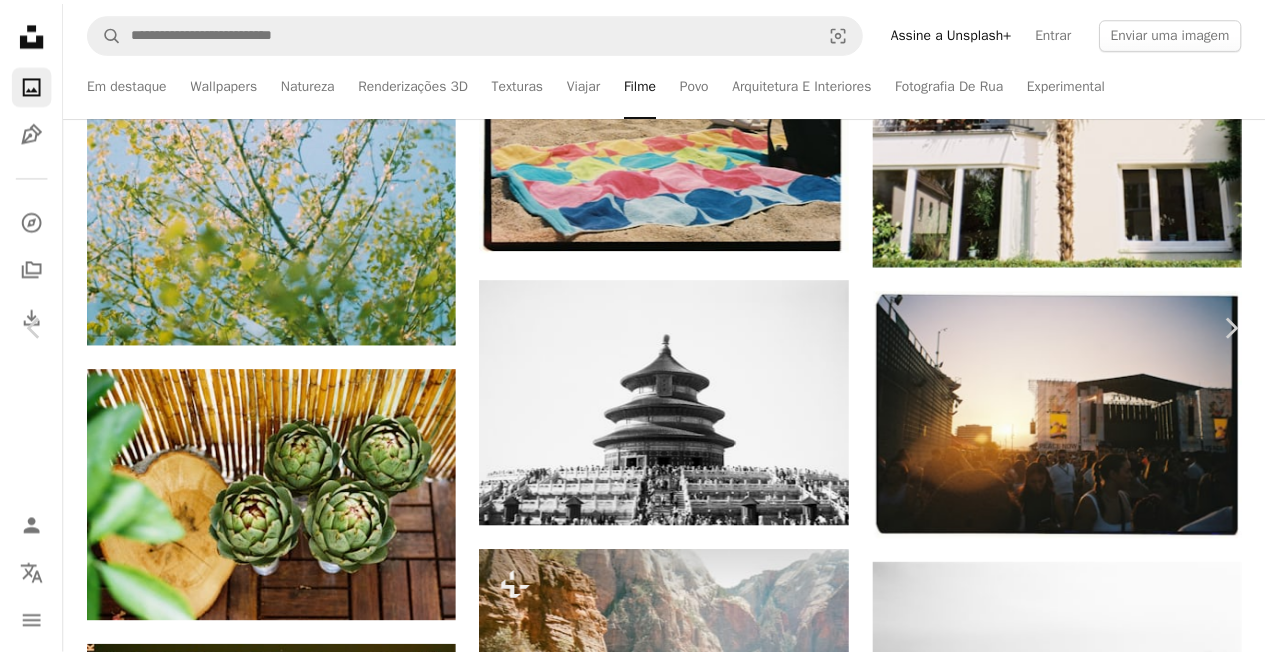 scroll, scrollTop: 6588, scrollLeft: 0, axis: vertical 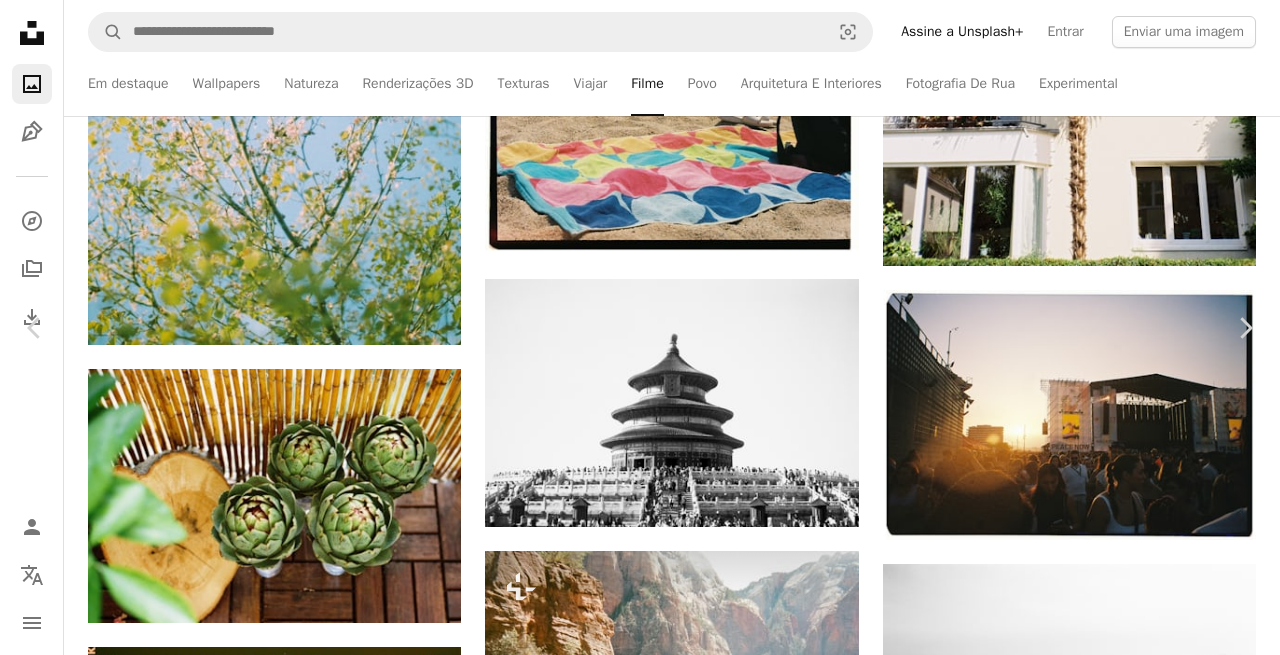 click on "An X shape" at bounding box center [20, 20] 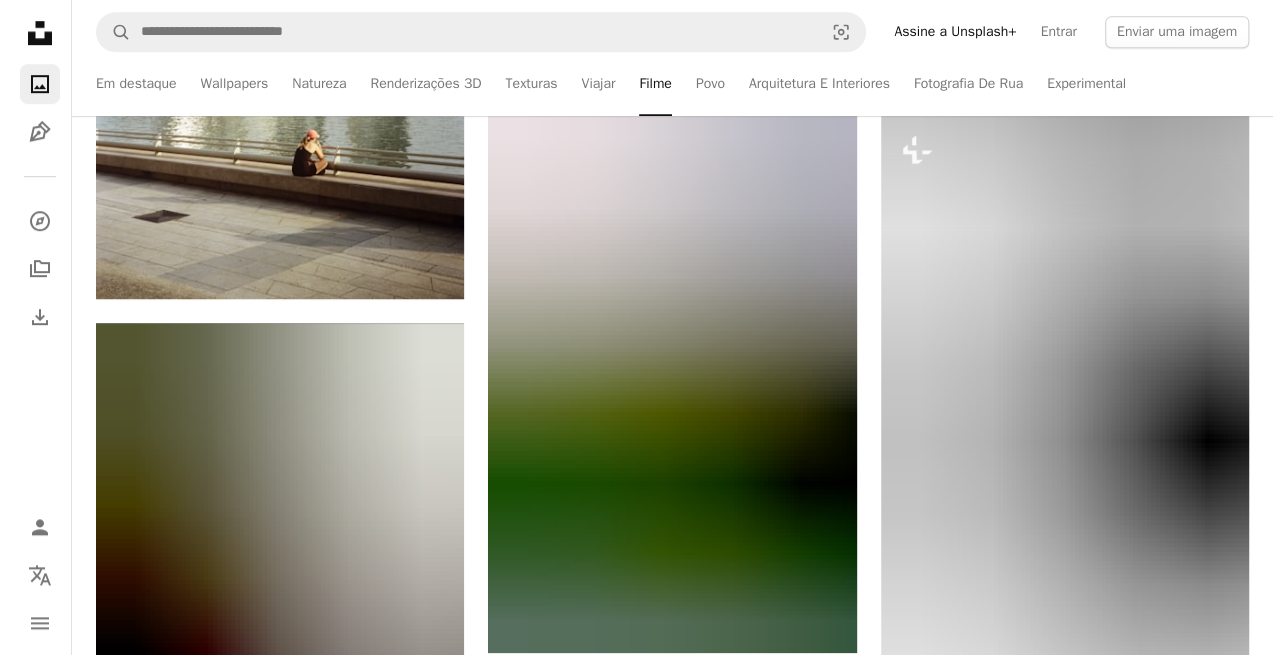 scroll, scrollTop: 23424, scrollLeft: 0, axis: vertical 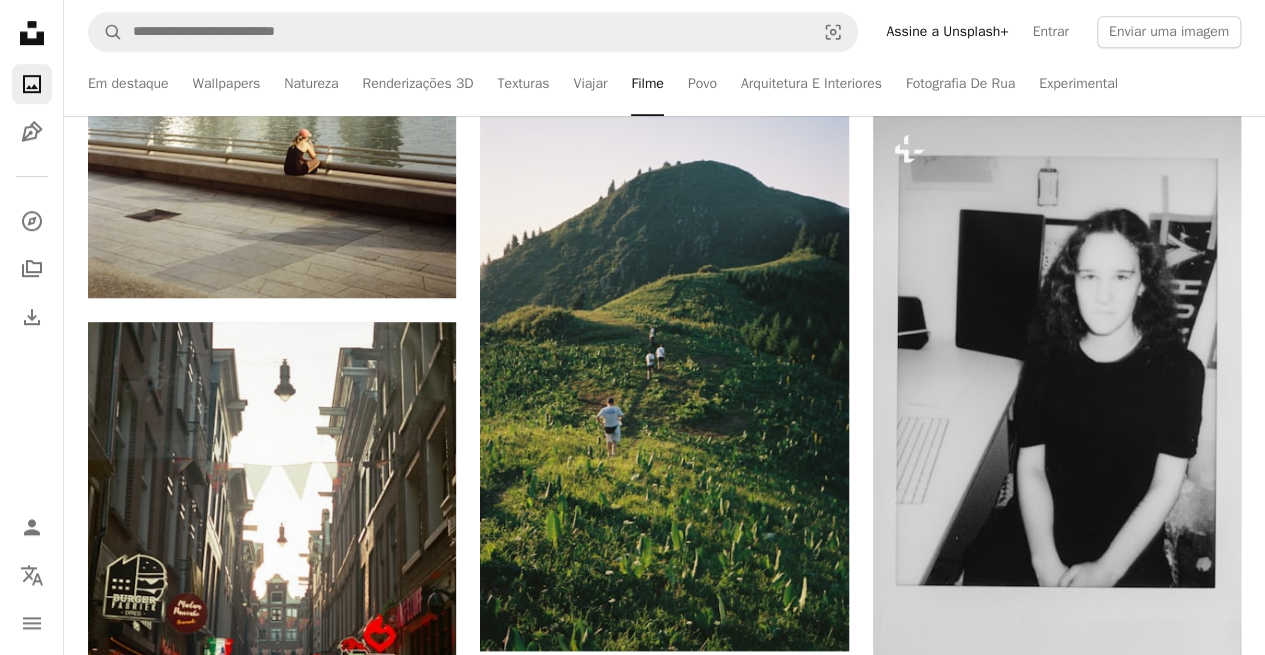 click at bounding box center (1057, 889) 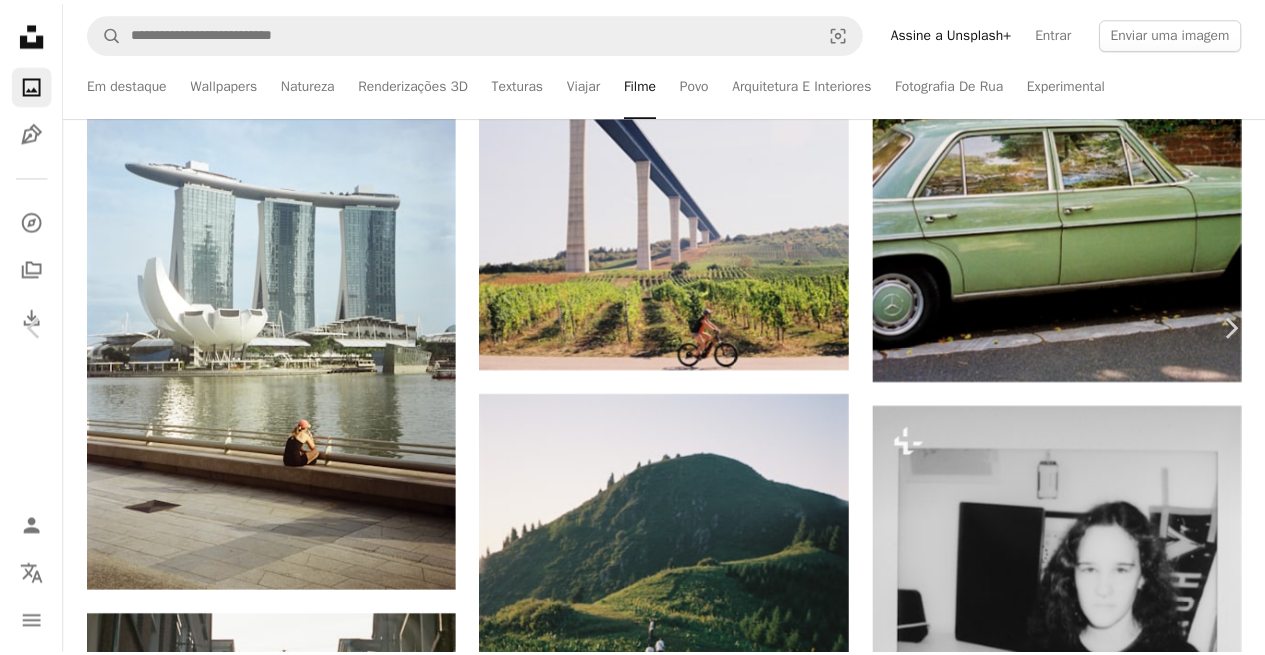 scroll, scrollTop: 3956, scrollLeft: 0, axis: vertical 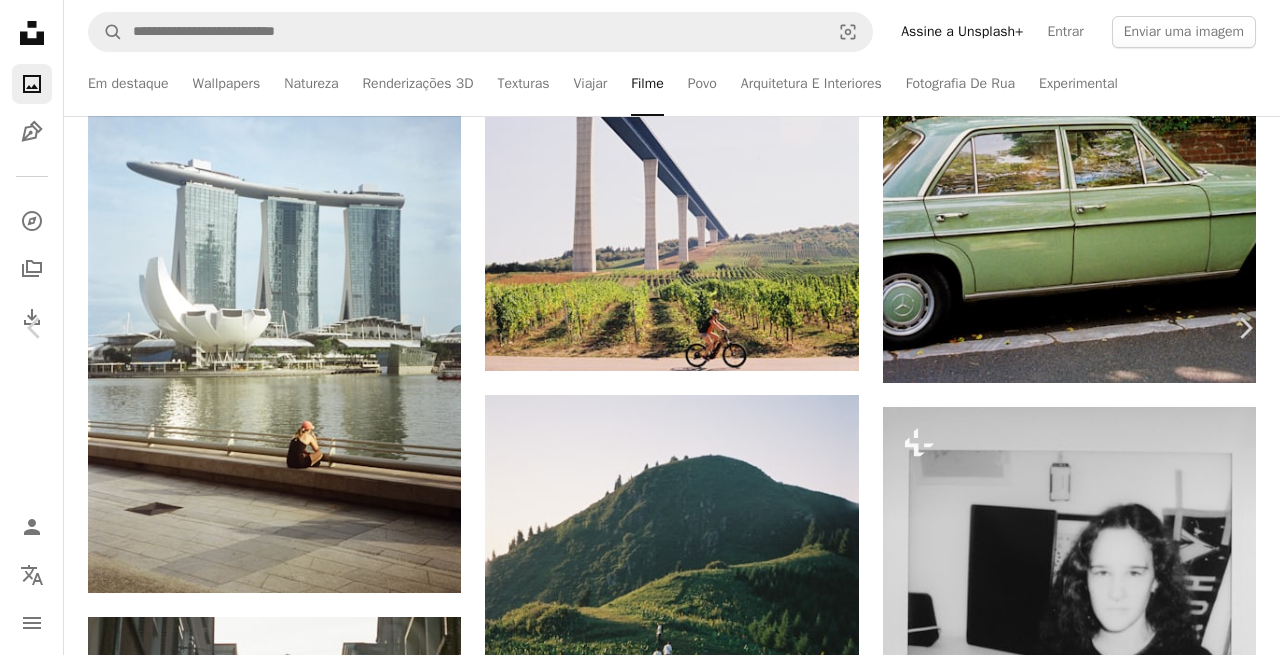 click on "An X shape" at bounding box center [20, 20] 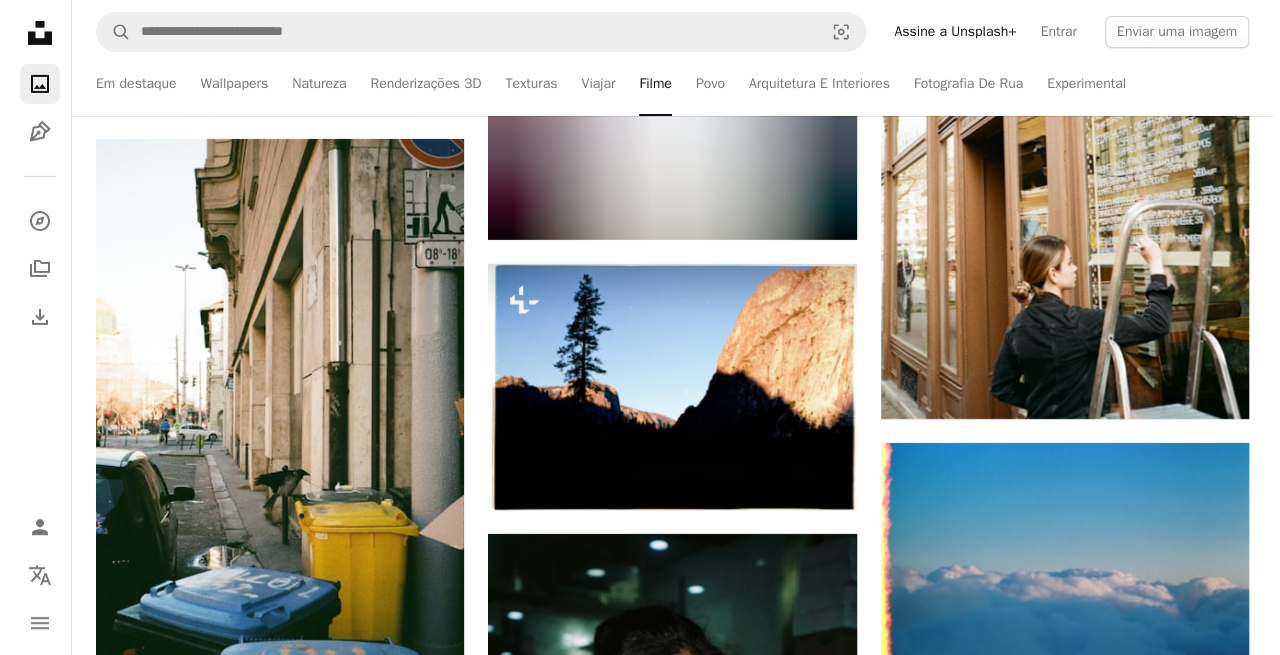 scroll, scrollTop: 26225, scrollLeft: 0, axis: vertical 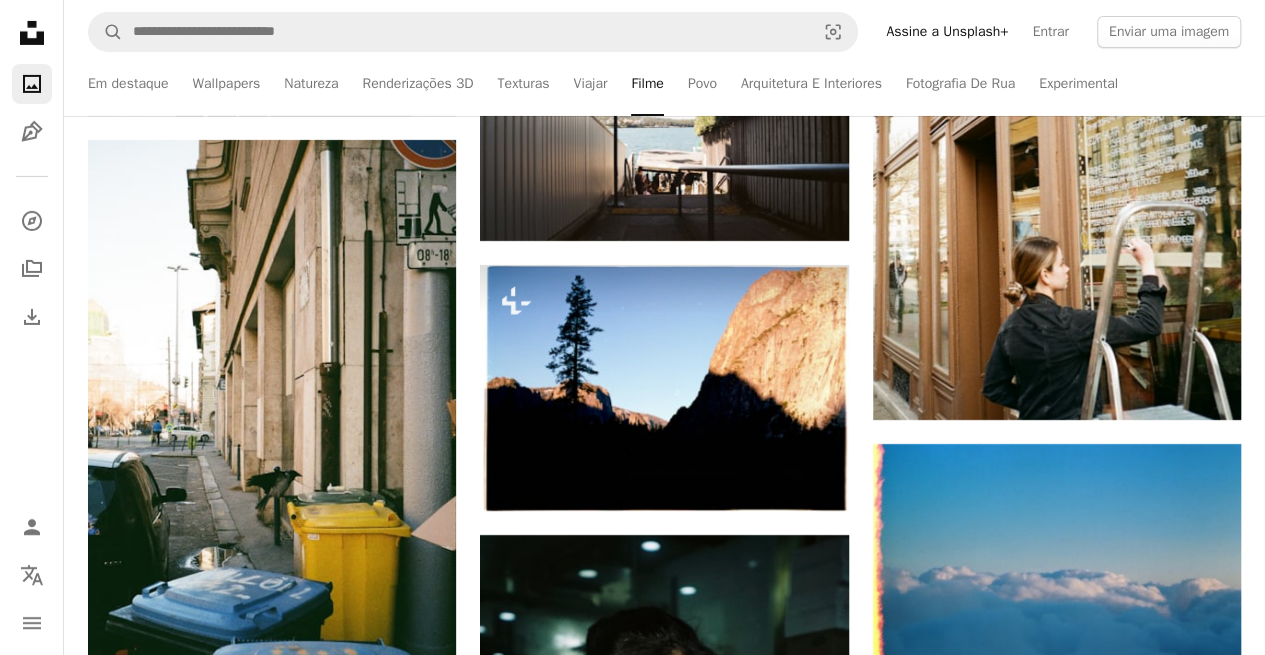 click at bounding box center (1057, 838) 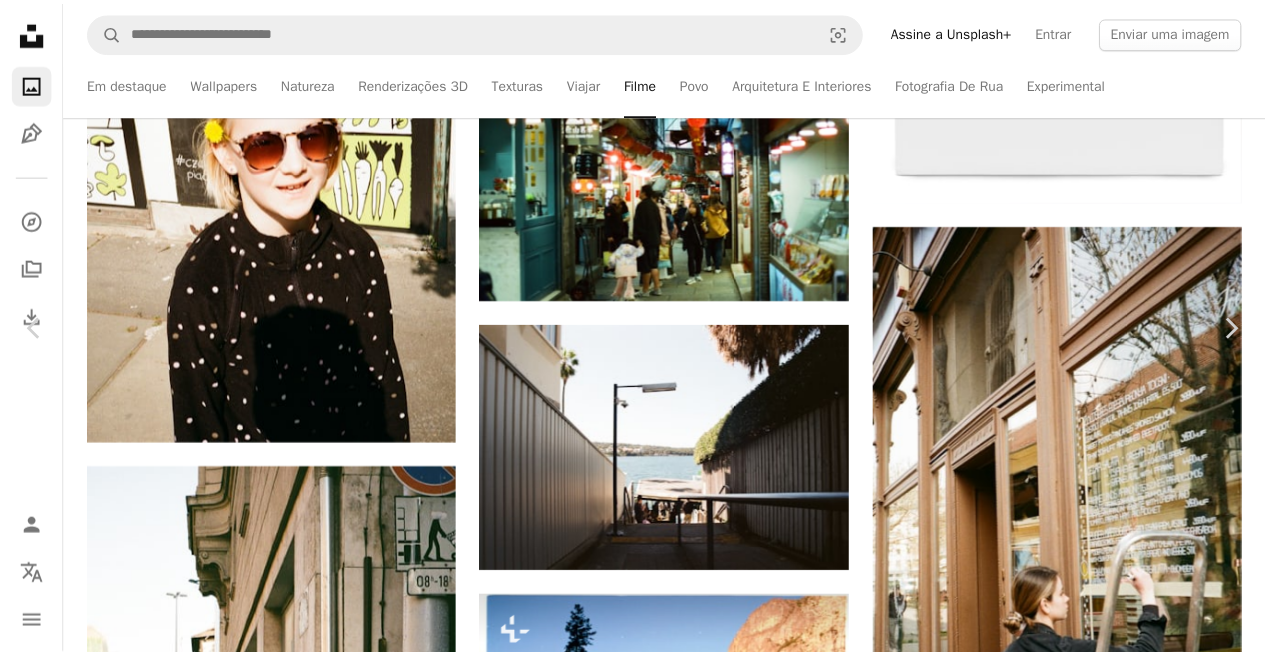scroll, scrollTop: 4071, scrollLeft: 0, axis: vertical 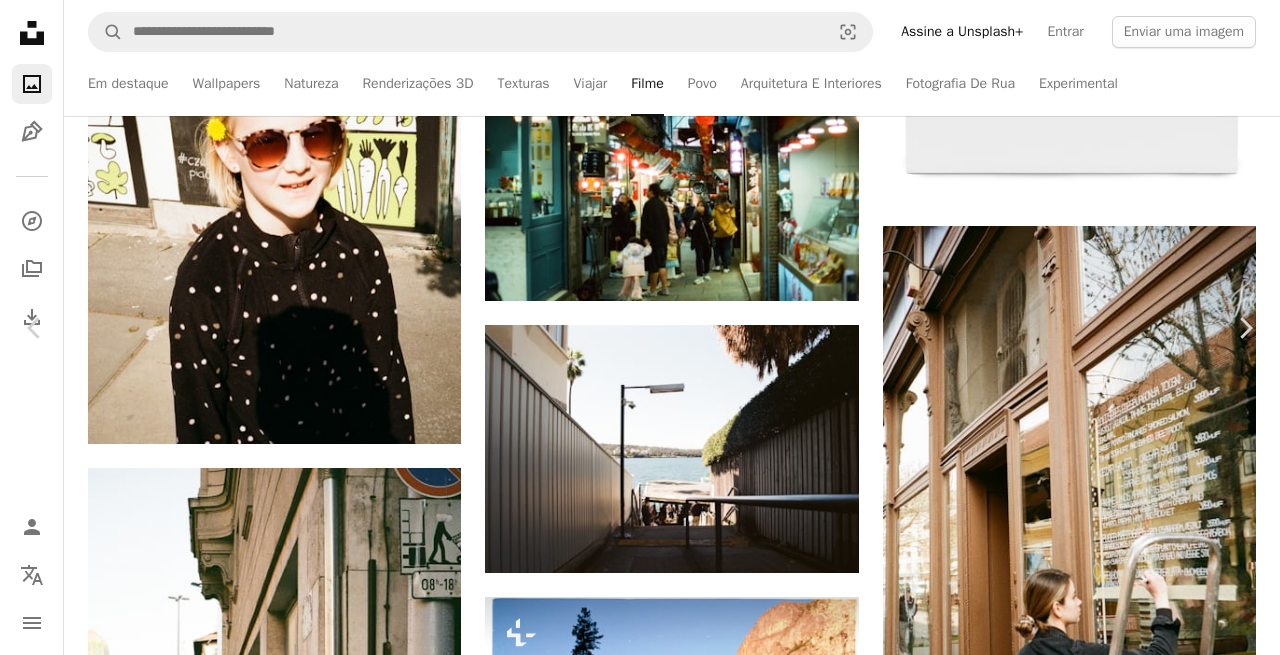 click on "An X shape" at bounding box center (20, 20) 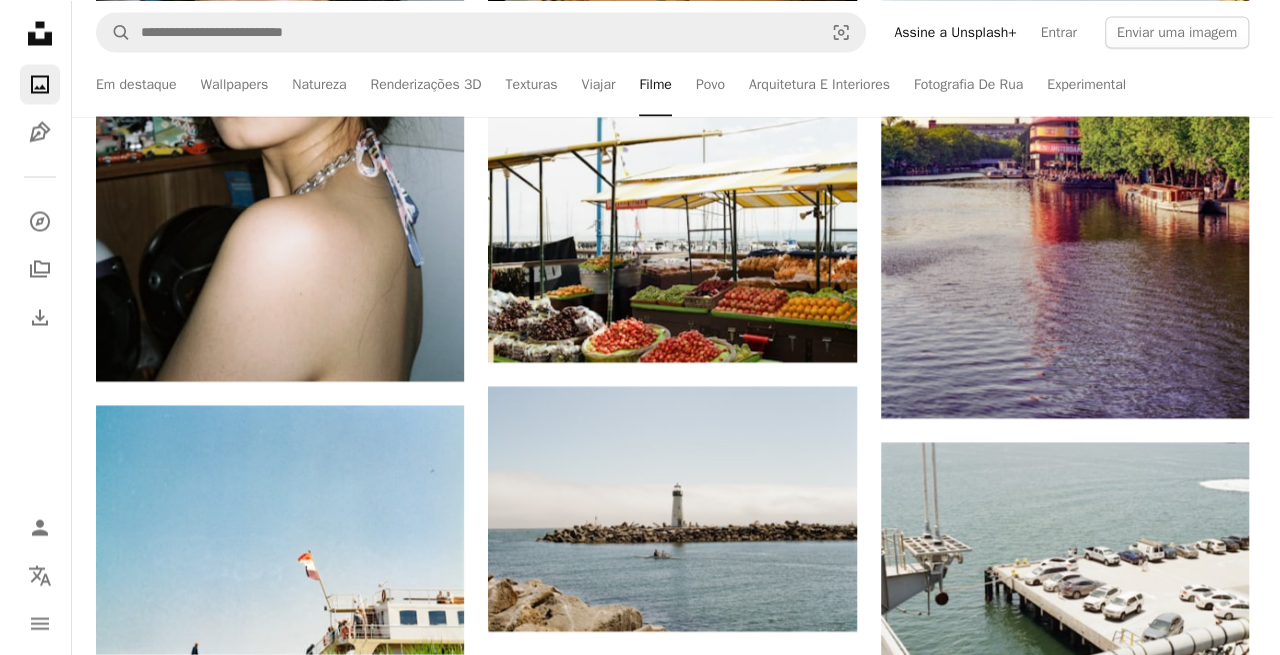 scroll, scrollTop: 28458, scrollLeft: 0, axis: vertical 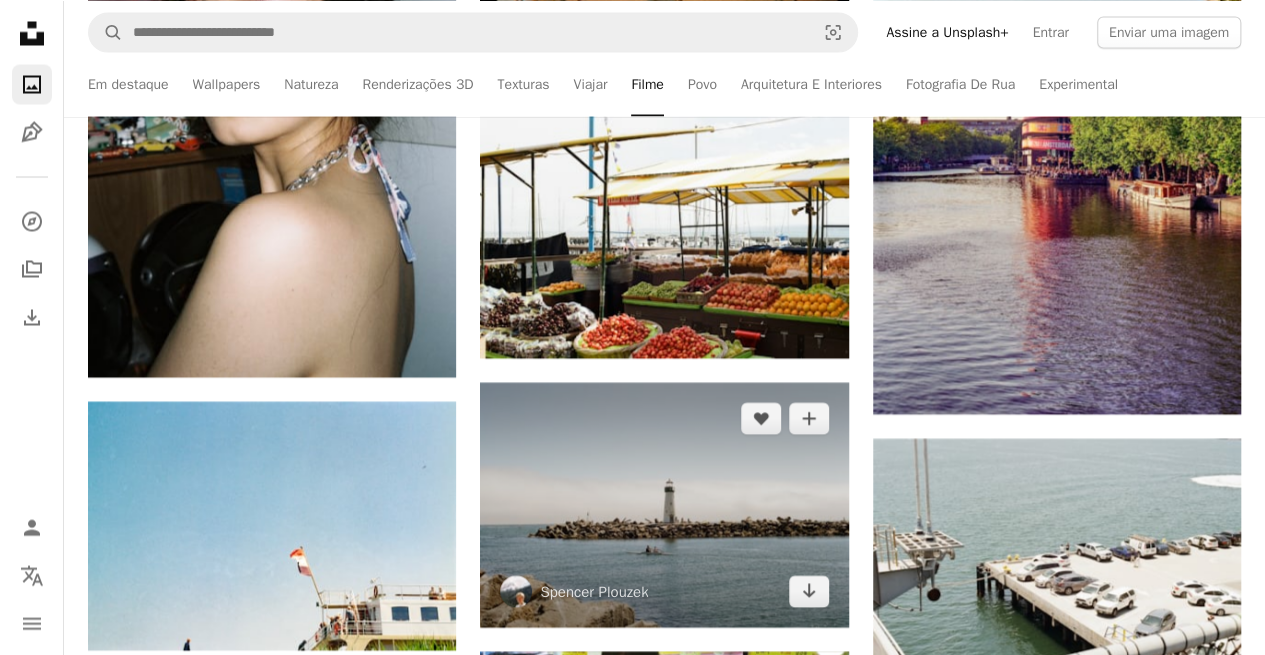 click at bounding box center [664, 505] 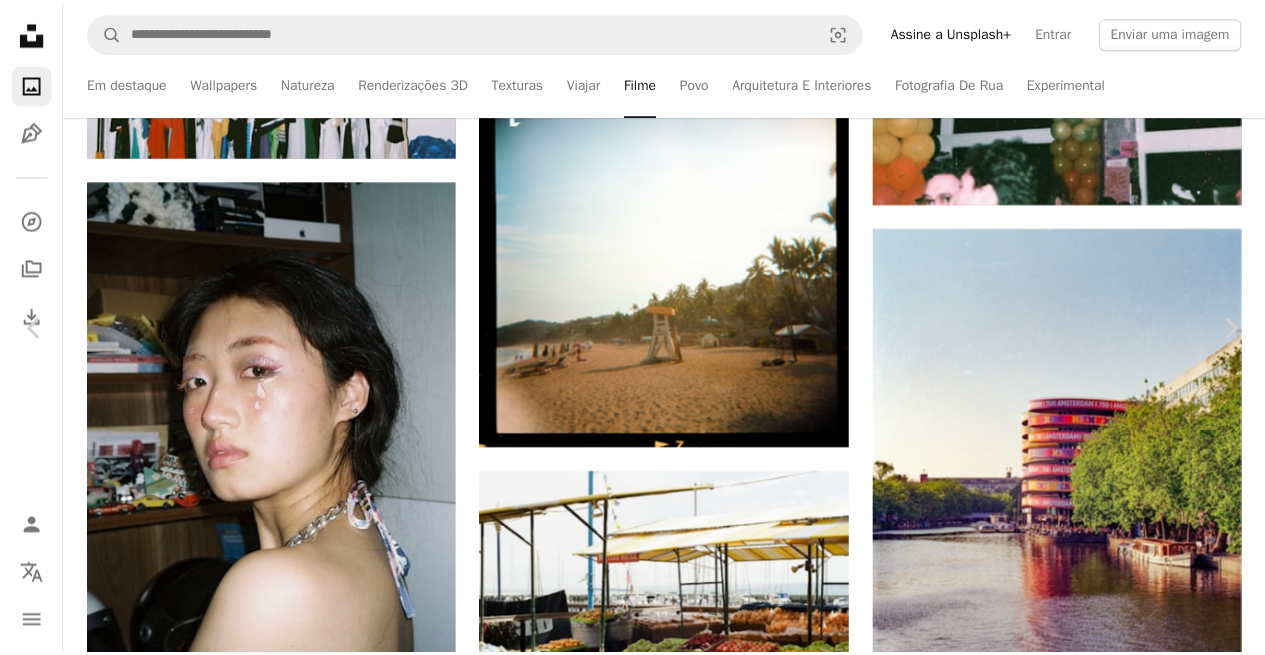 scroll, scrollTop: 3006, scrollLeft: 0, axis: vertical 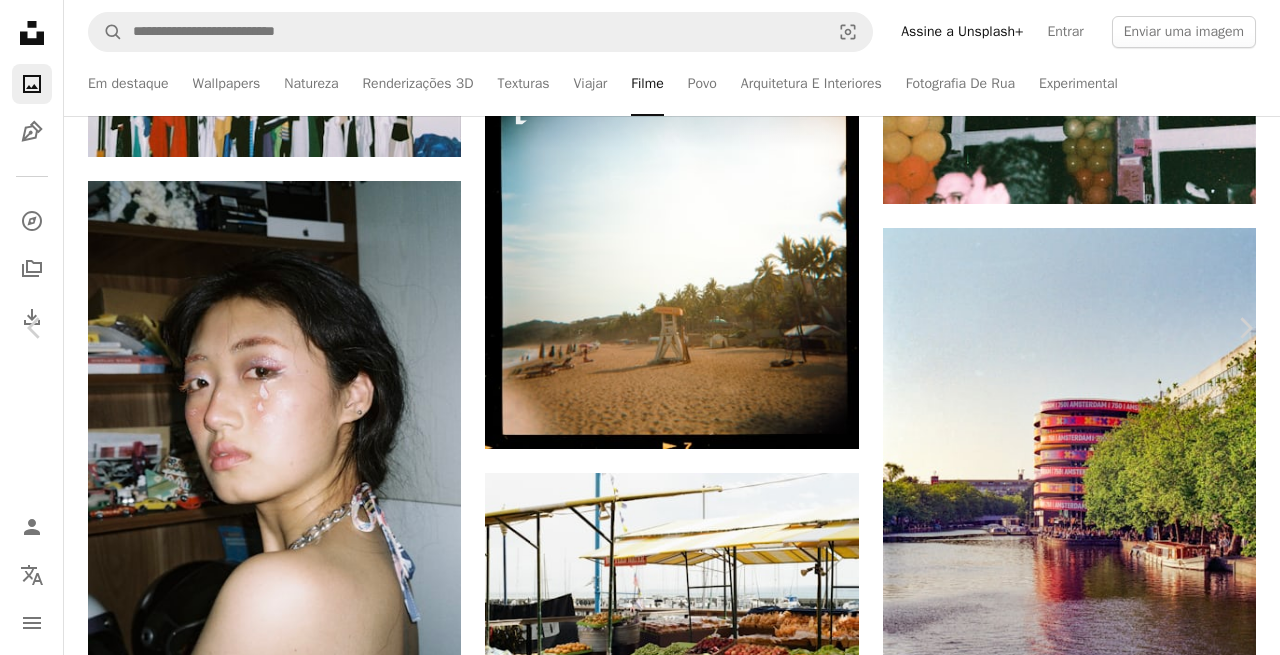 click on "An X shape" at bounding box center [20, 20] 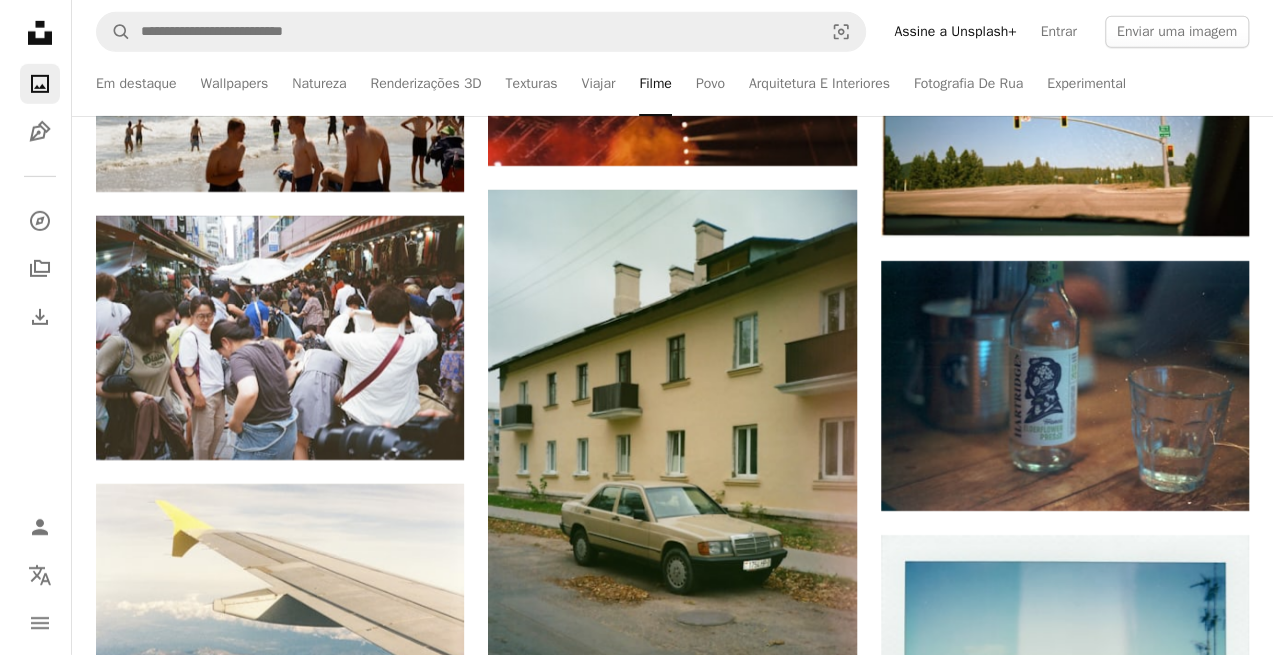 scroll, scrollTop: 29773, scrollLeft: 0, axis: vertical 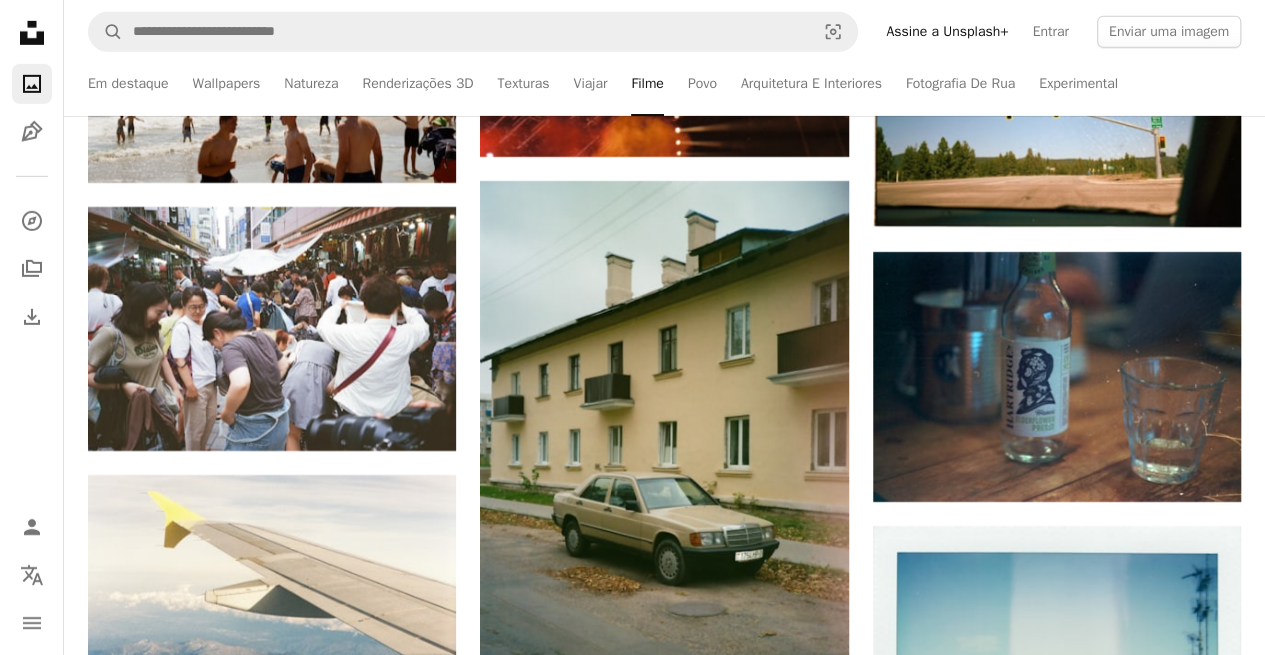 click at bounding box center (1057, 1218) 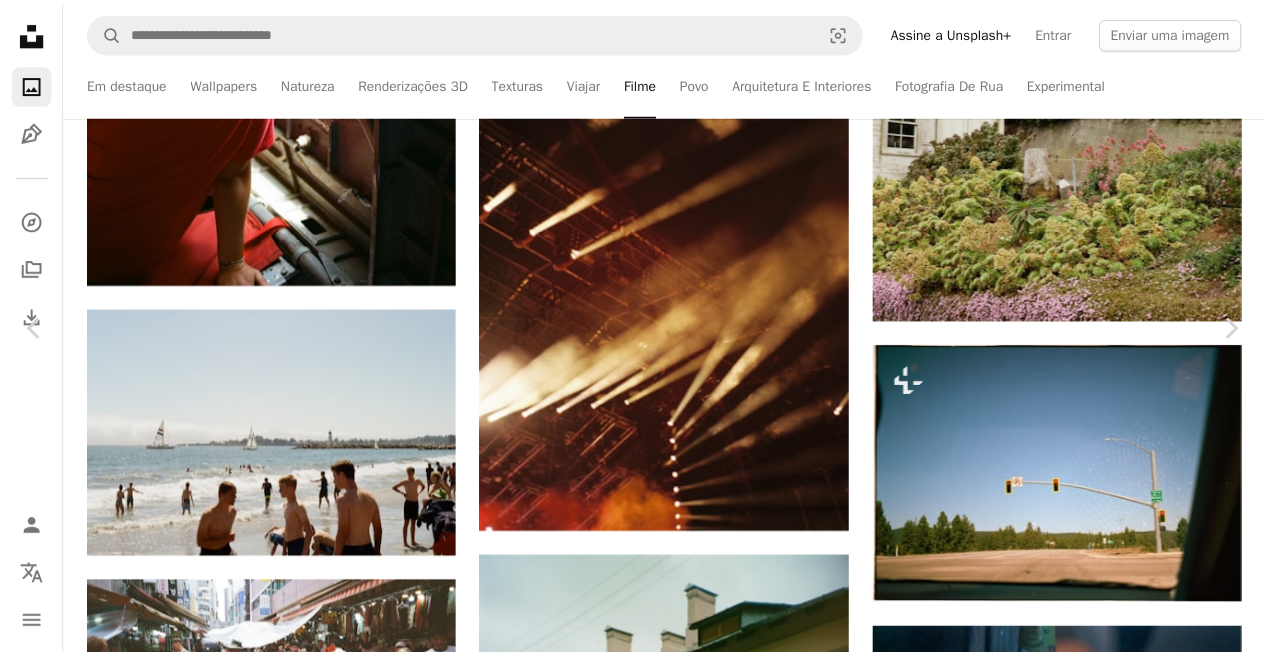 scroll, scrollTop: 5787, scrollLeft: 0, axis: vertical 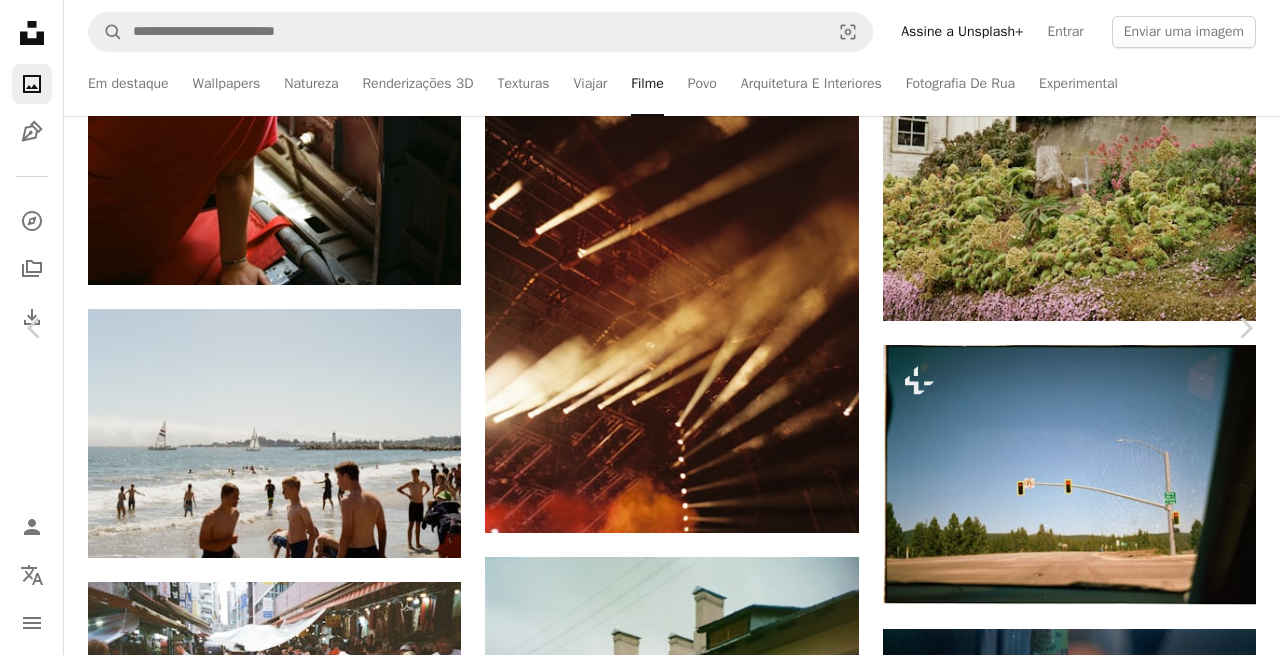 click on "An X shape" at bounding box center [20, 20] 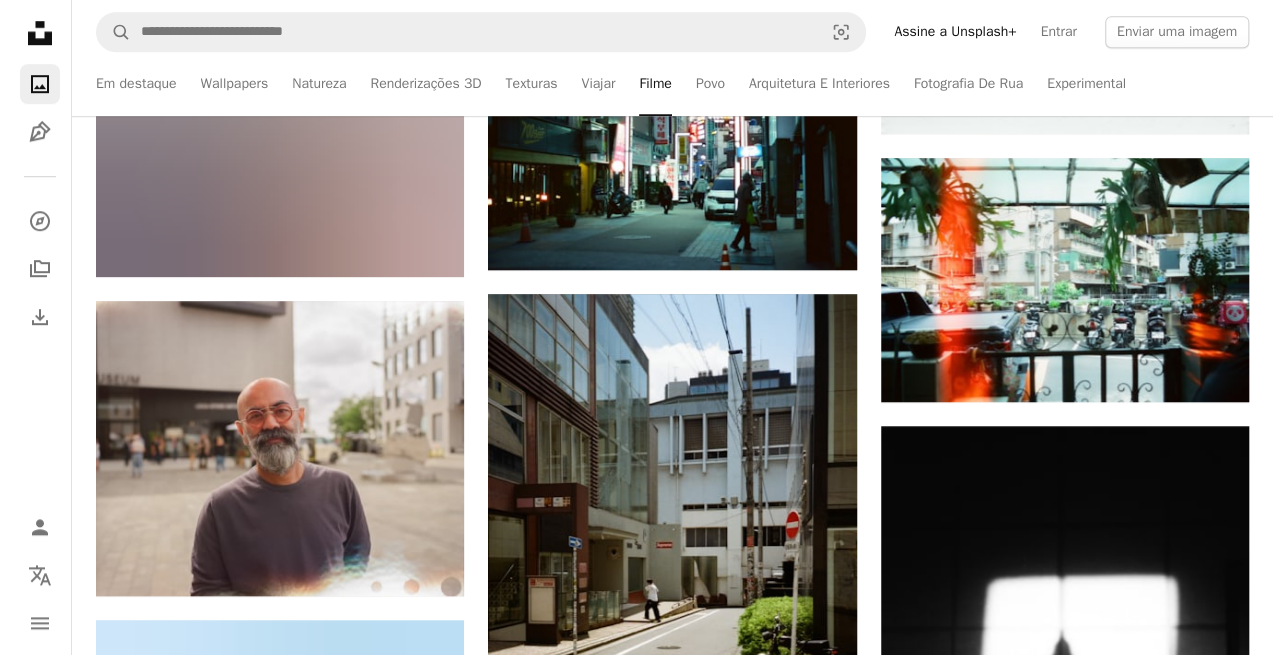 scroll, scrollTop: 31081, scrollLeft: 0, axis: vertical 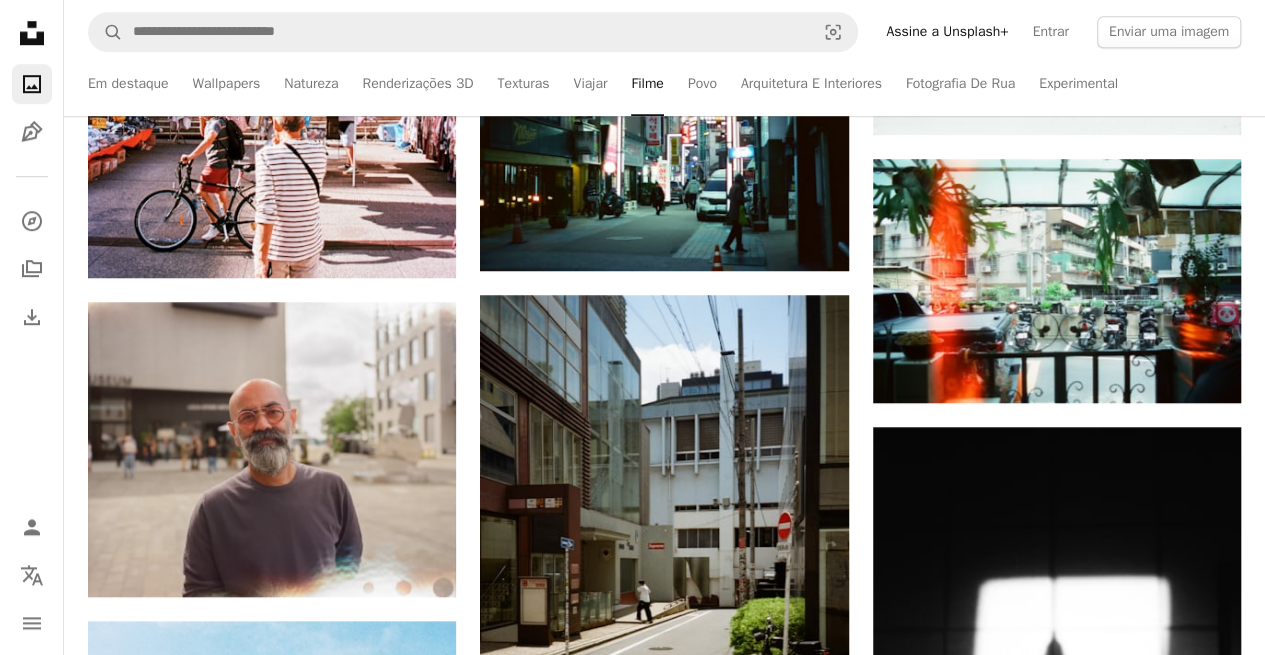click at bounding box center [272, 1318] 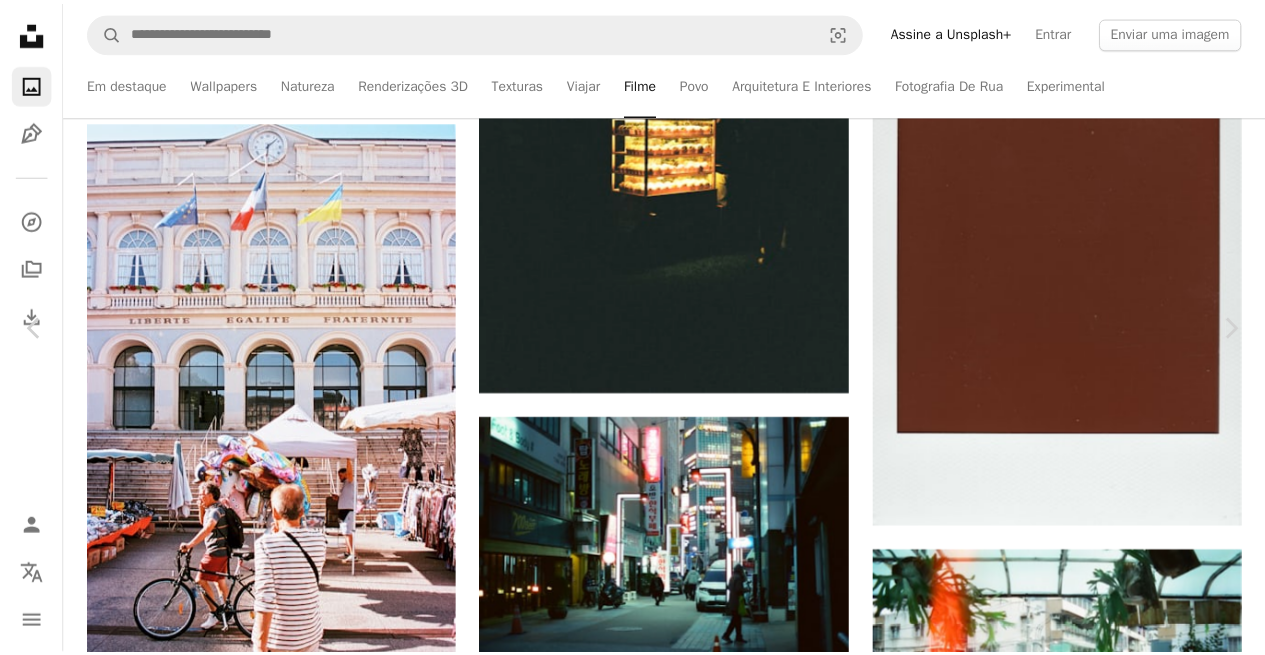 scroll, scrollTop: 4642, scrollLeft: 0, axis: vertical 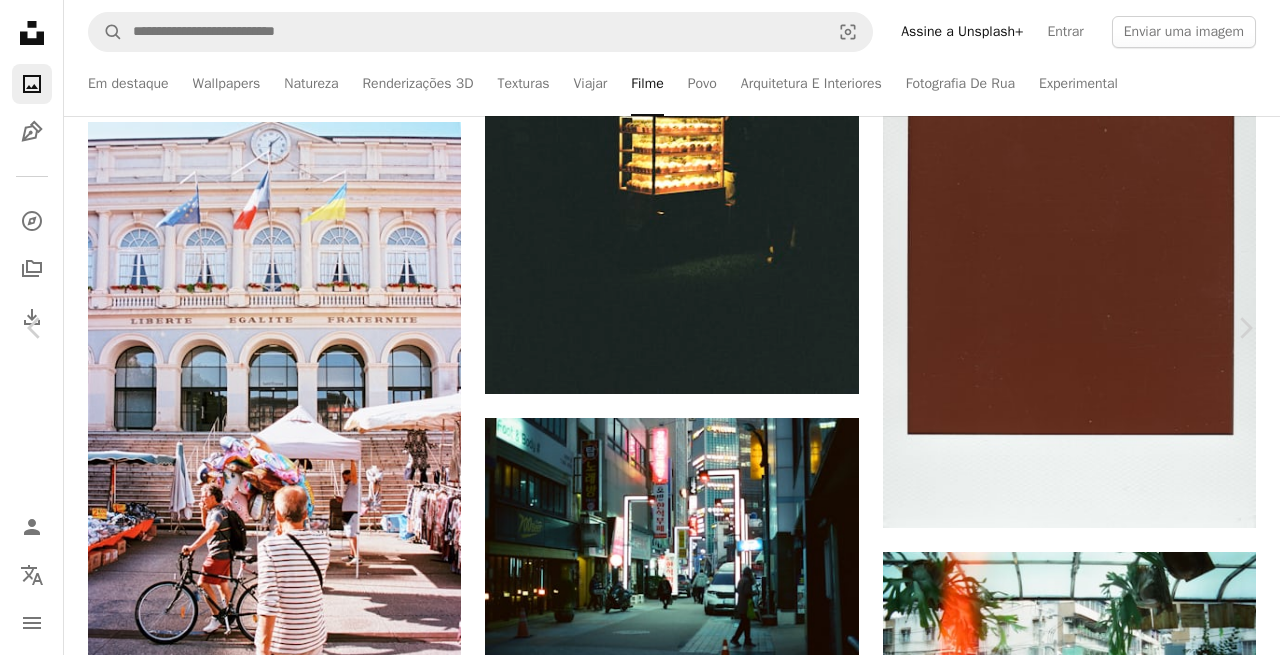 click on "An X shape" at bounding box center [20, 20] 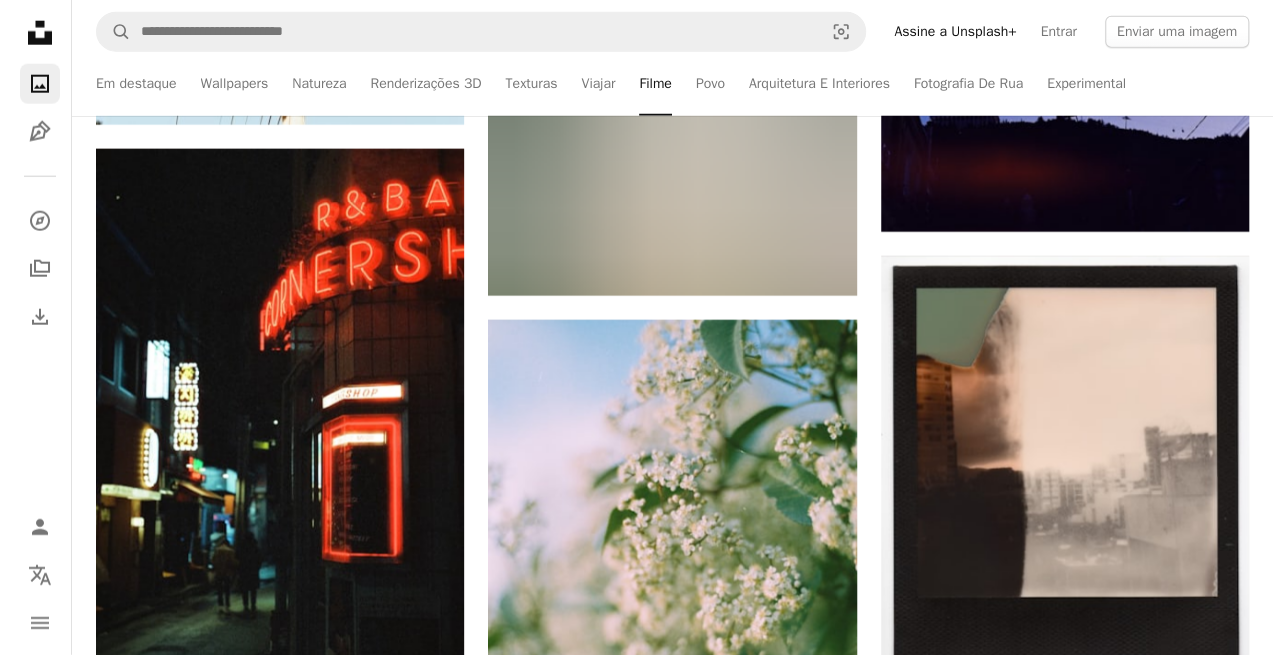 scroll, scrollTop: 32970, scrollLeft: 0, axis: vertical 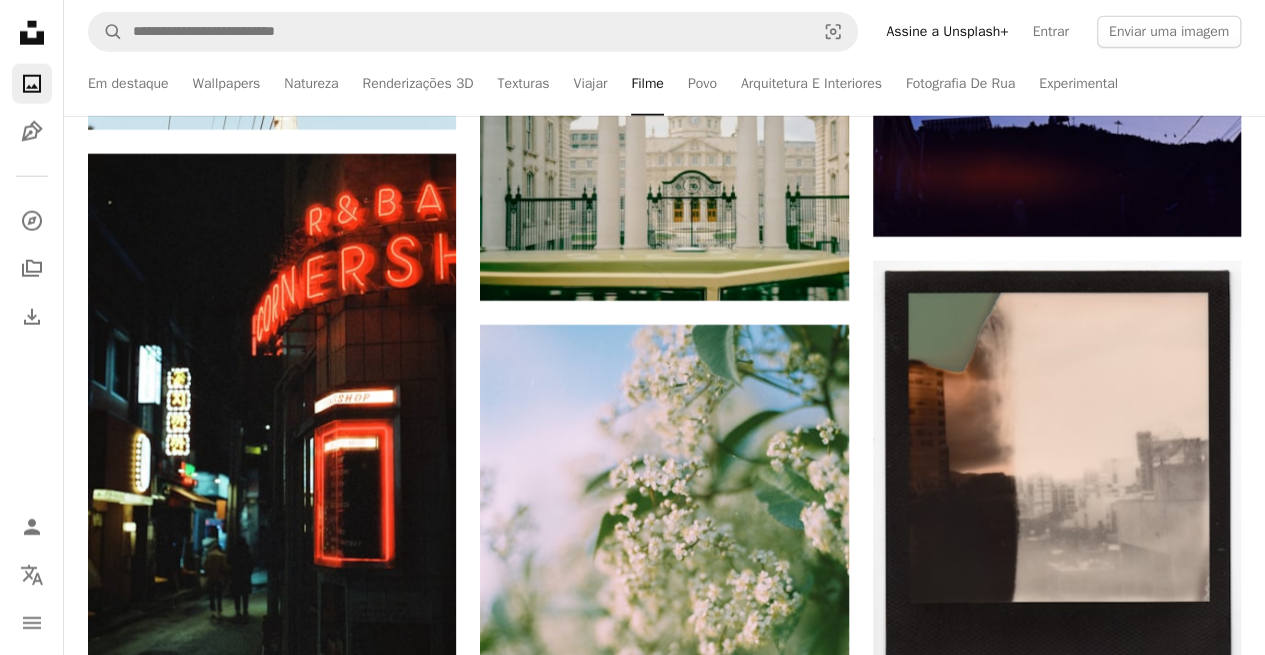 click at bounding box center [1057, 851] 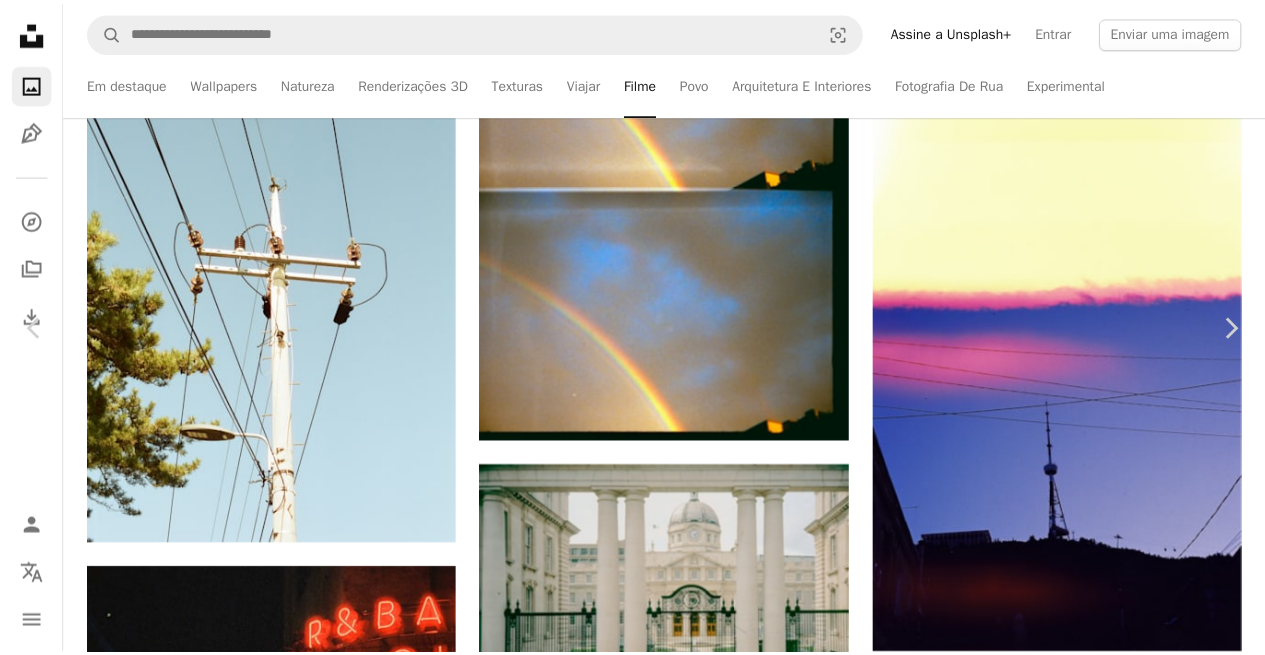scroll, scrollTop: 0, scrollLeft: 0, axis: both 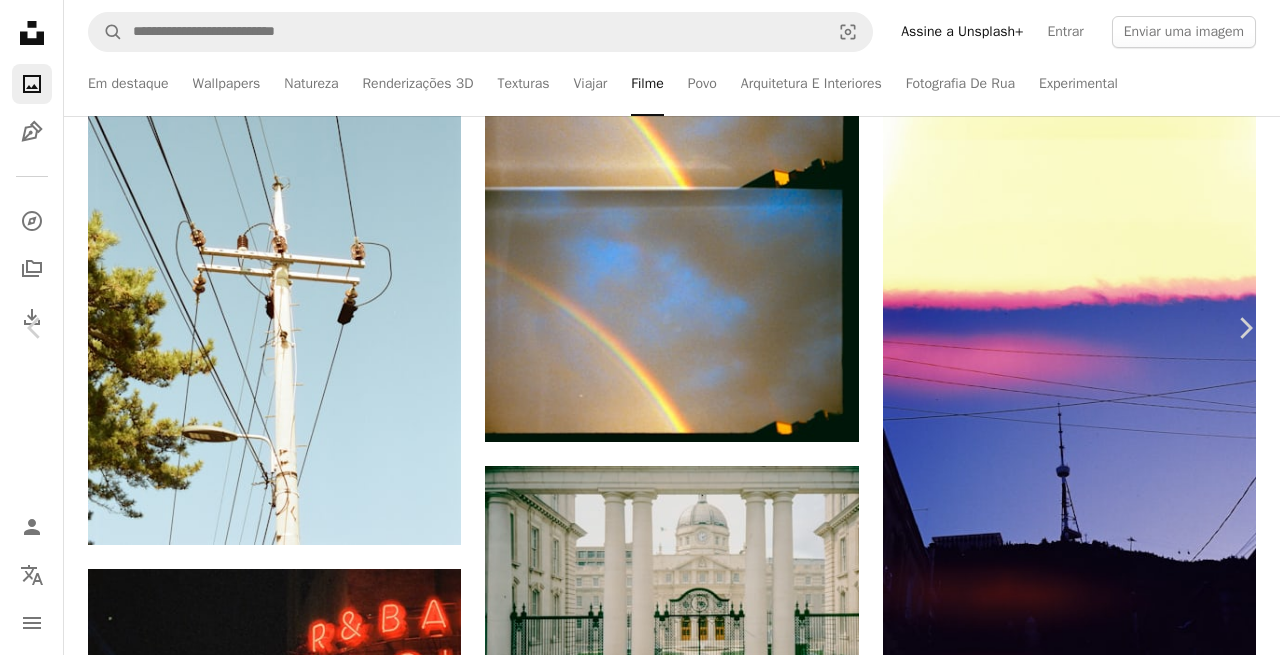 click on "Baixar gratuitamente" at bounding box center (1060, 4432) 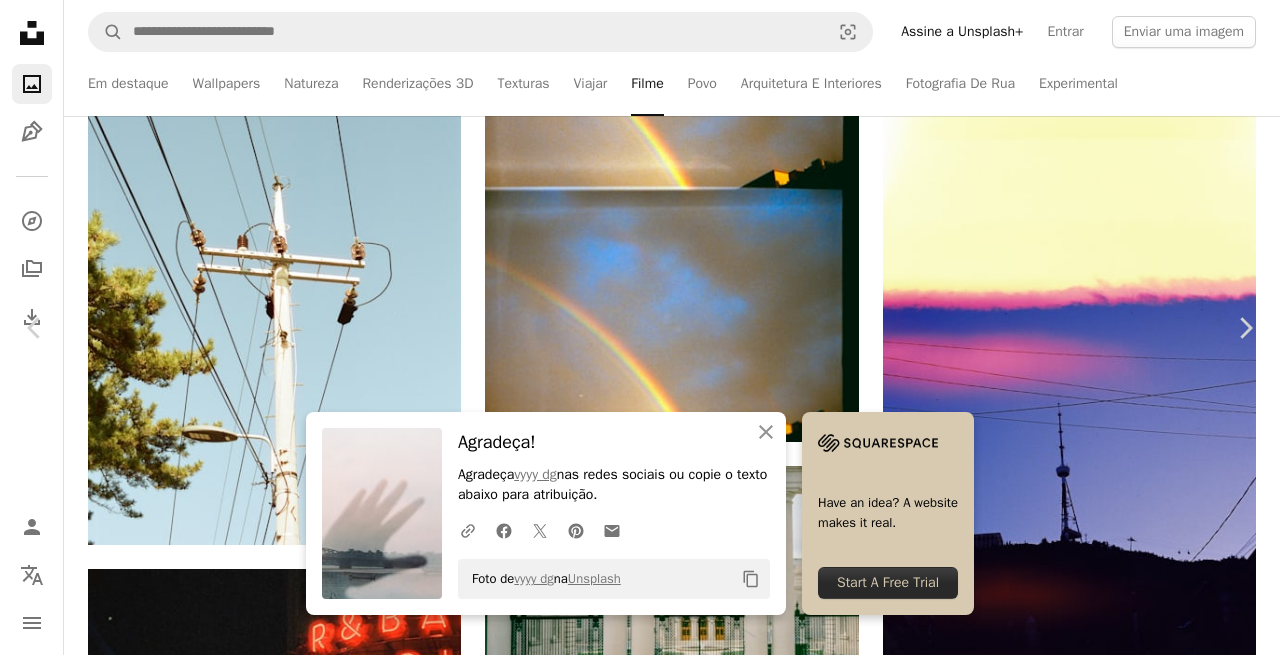 click on "An X shape" at bounding box center (20, 20) 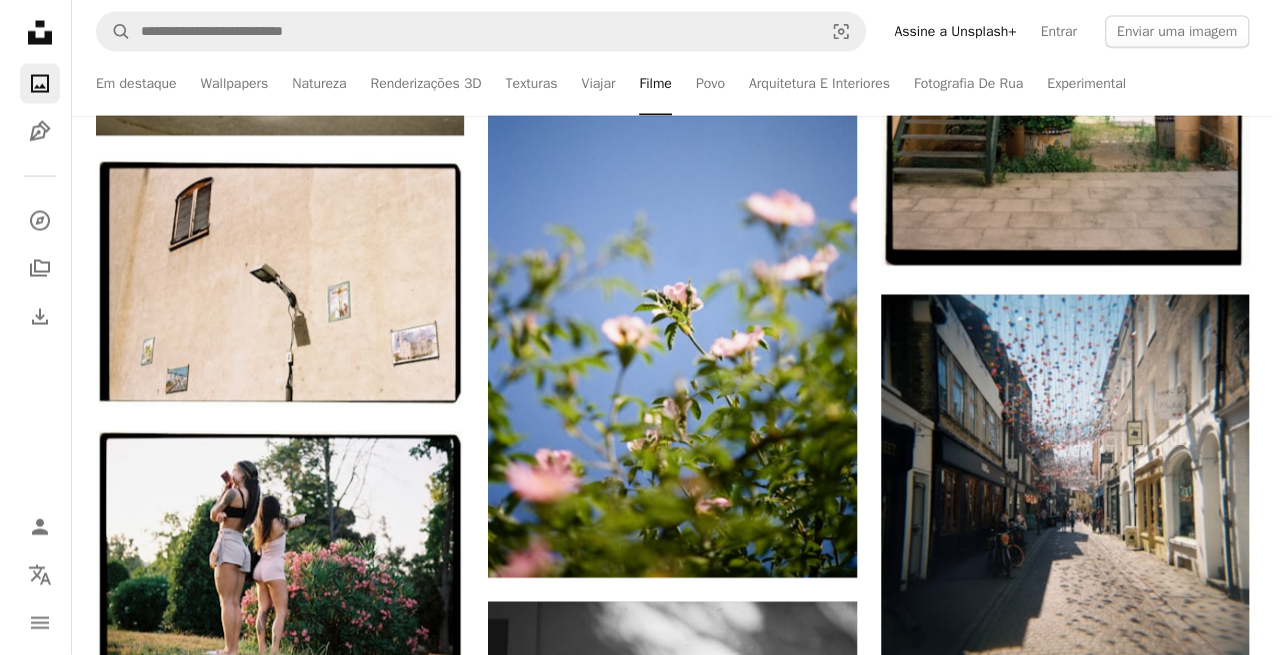 scroll, scrollTop: 36504, scrollLeft: 0, axis: vertical 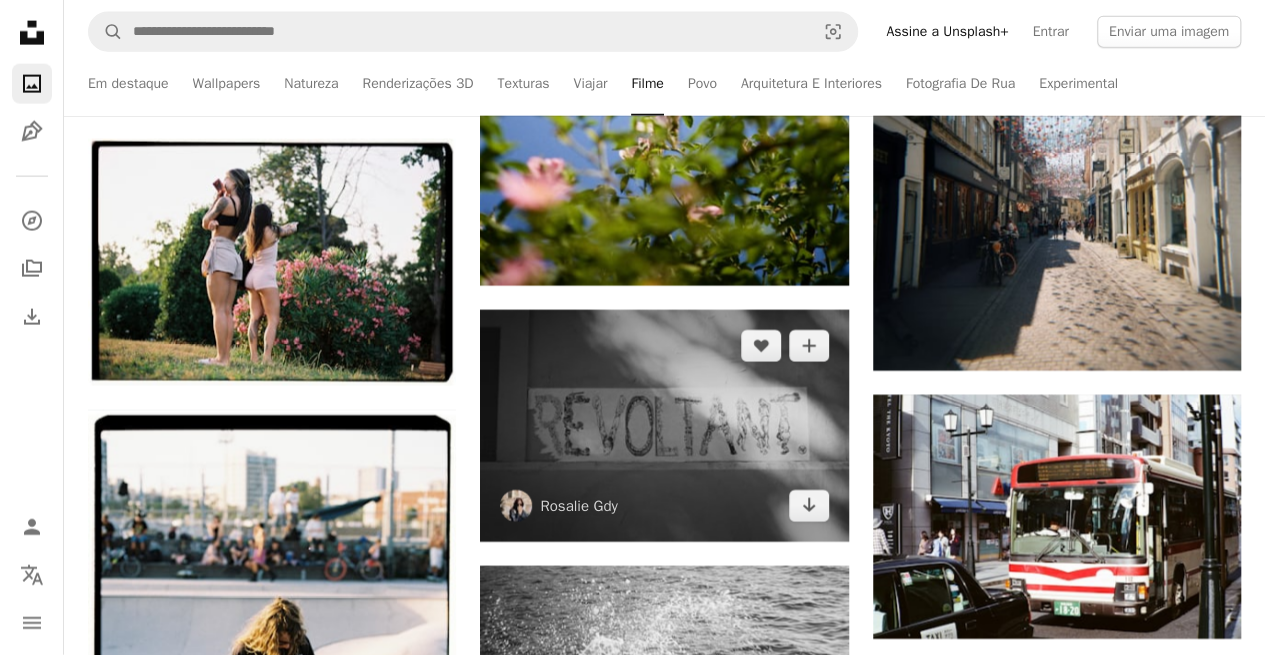 click at bounding box center [664, 426] 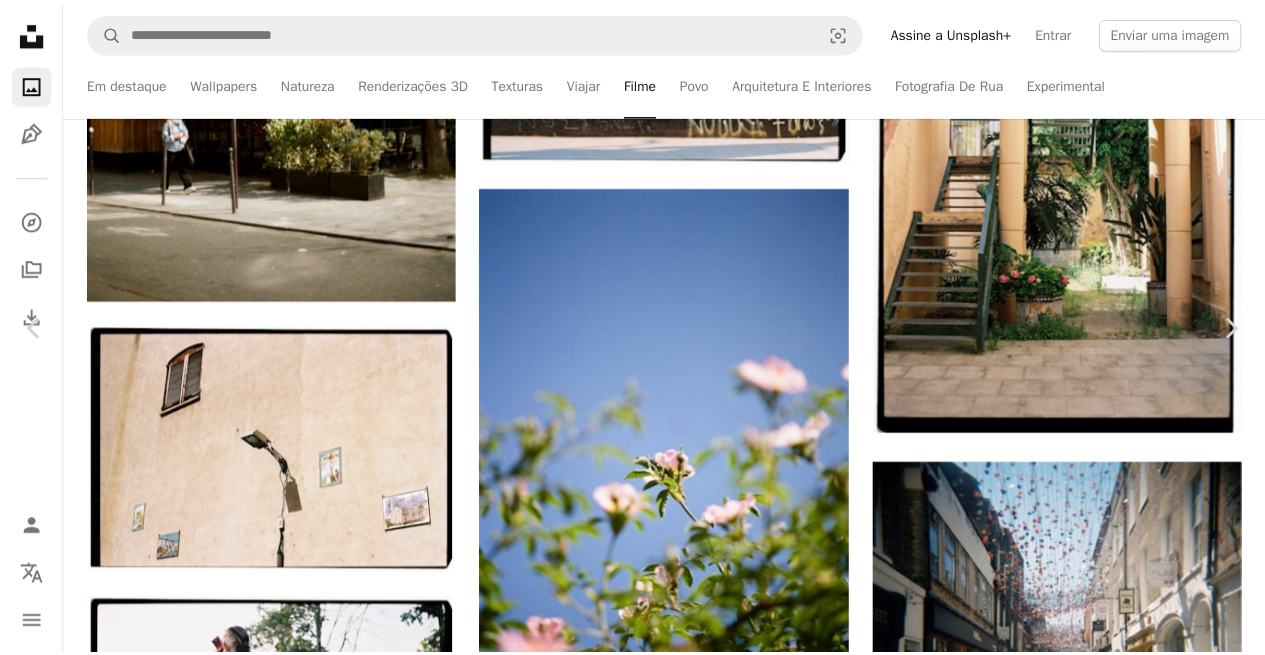 scroll, scrollTop: 4560, scrollLeft: 0, axis: vertical 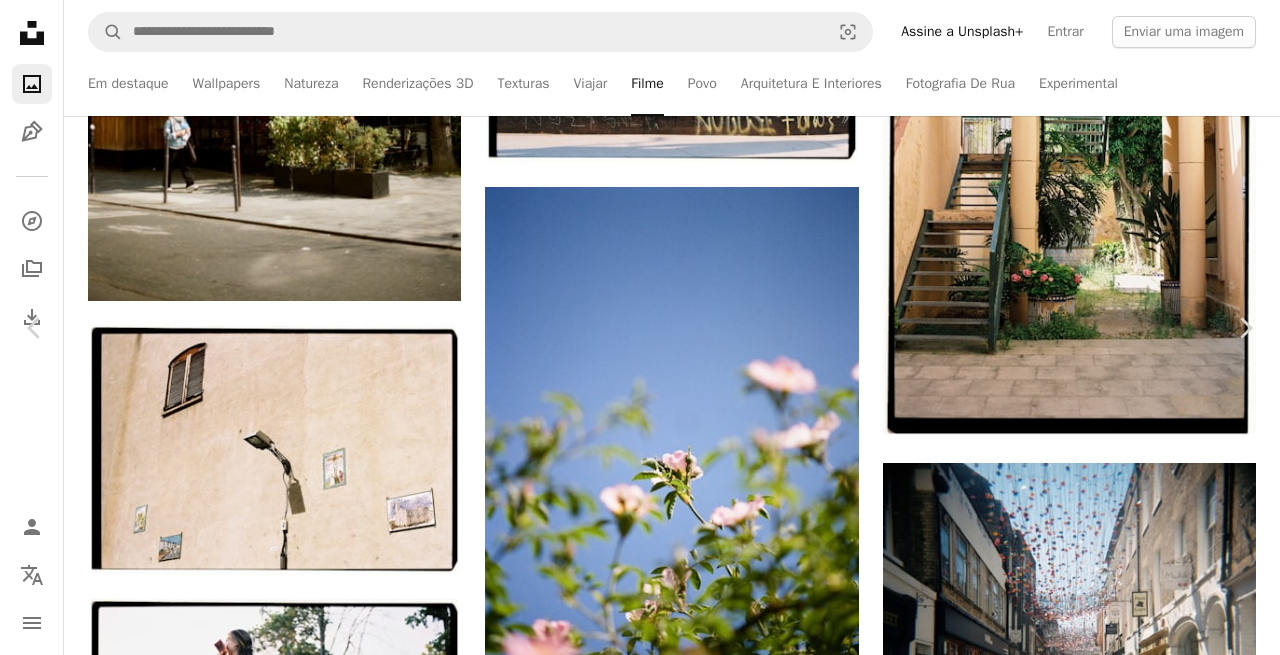 click on "An X shape" at bounding box center [20, 20] 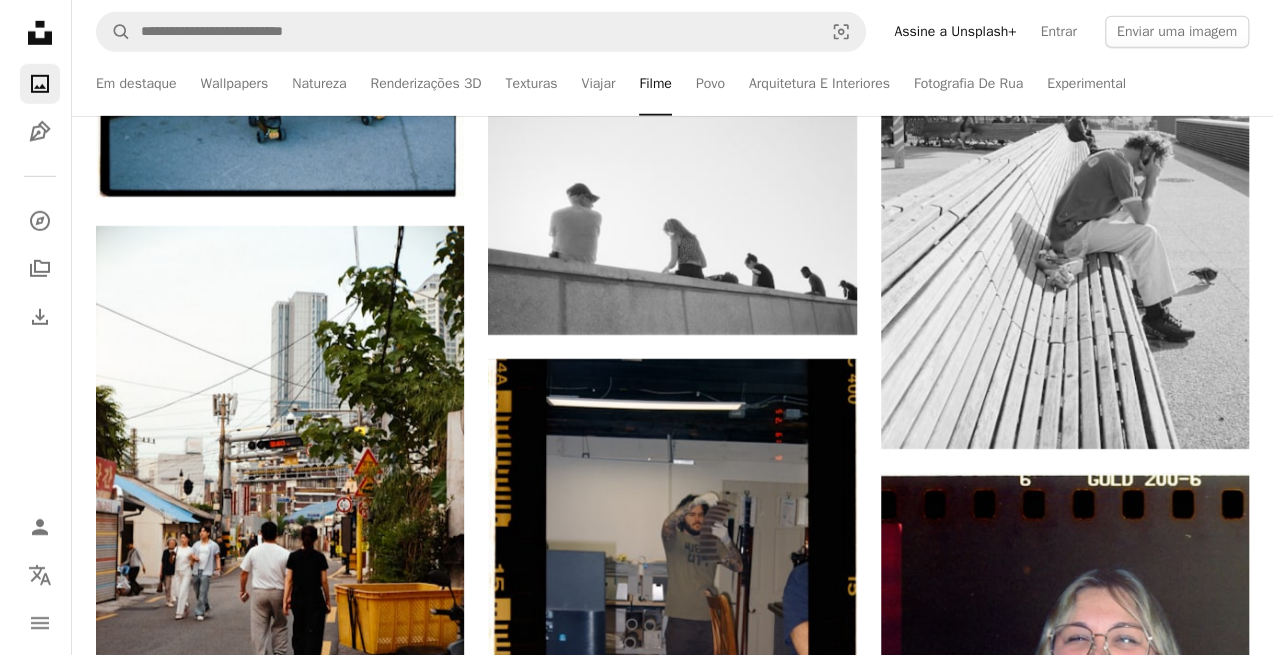scroll, scrollTop: 37258, scrollLeft: 0, axis: vertical 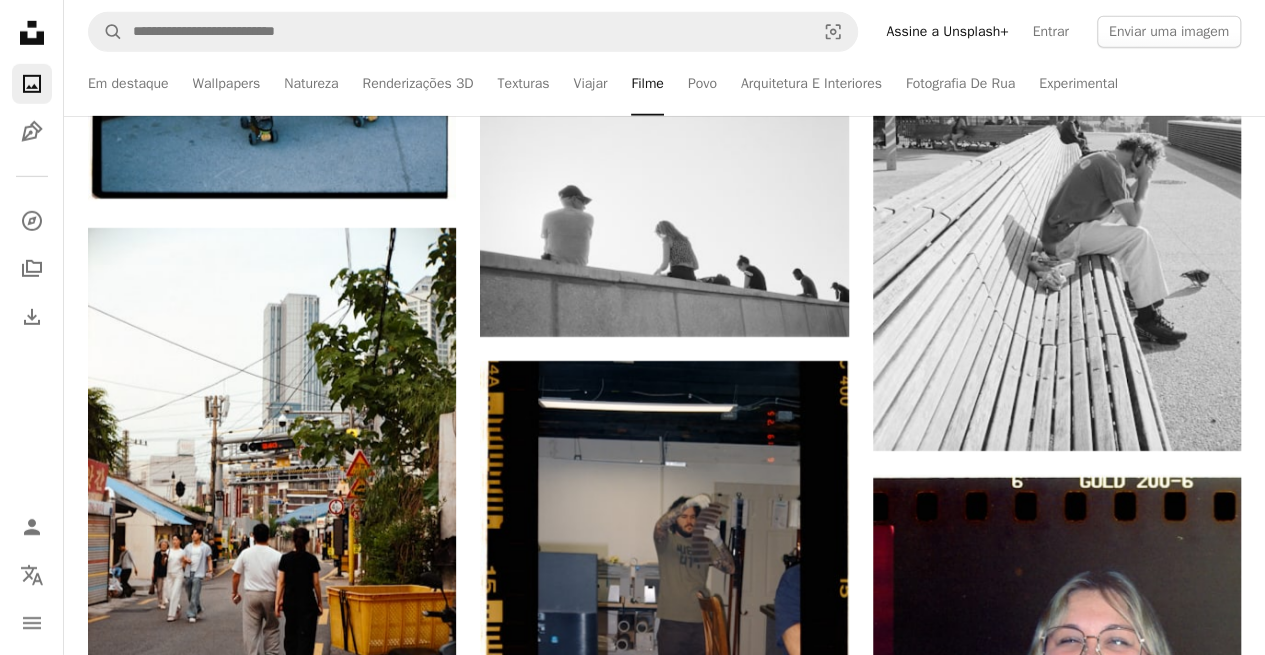 click at bounding box center [1057, 980] 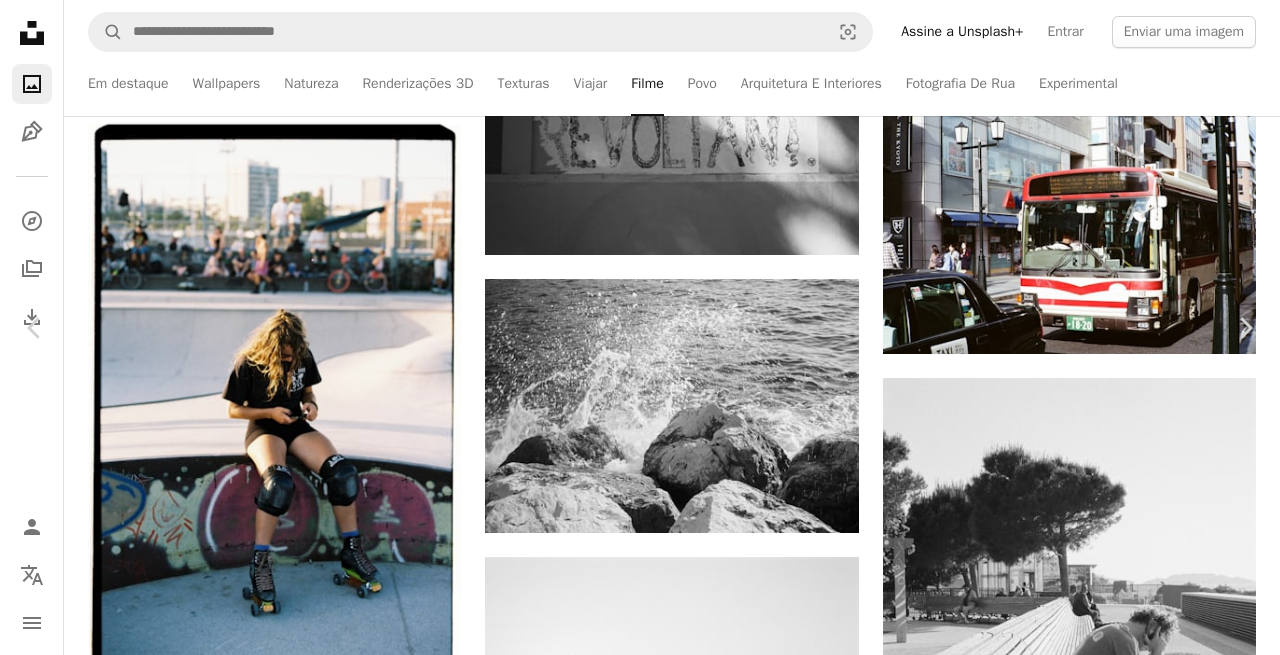 click on "Baixar gratuitamente" at bounding box center [1060, 5556] 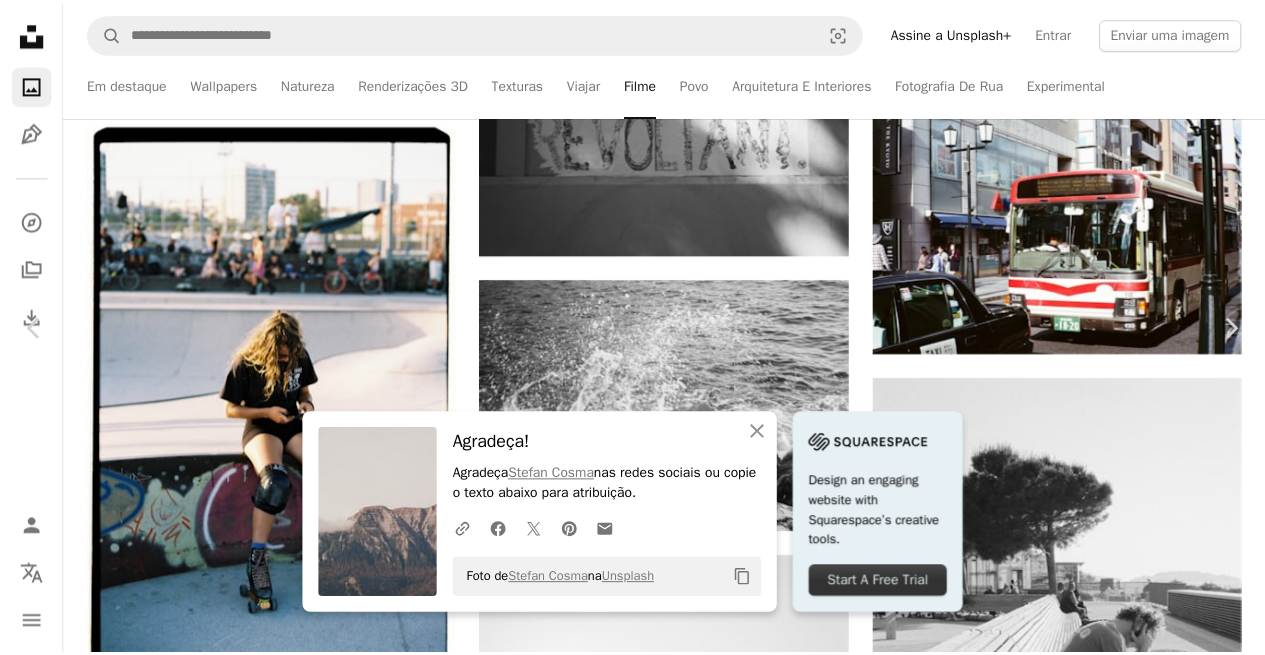 scroll, scrollTop: 4689, scrollLeft: 0, axis: vertical 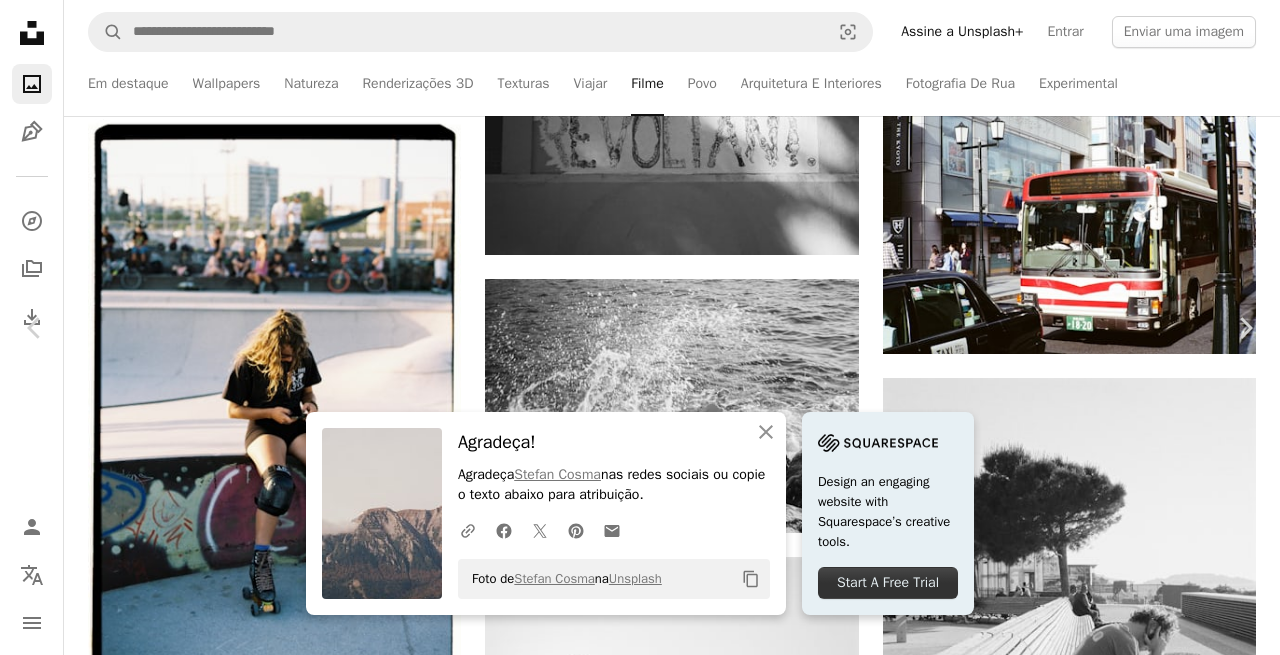 click on "An X shape" at bounding box center [20, 20] 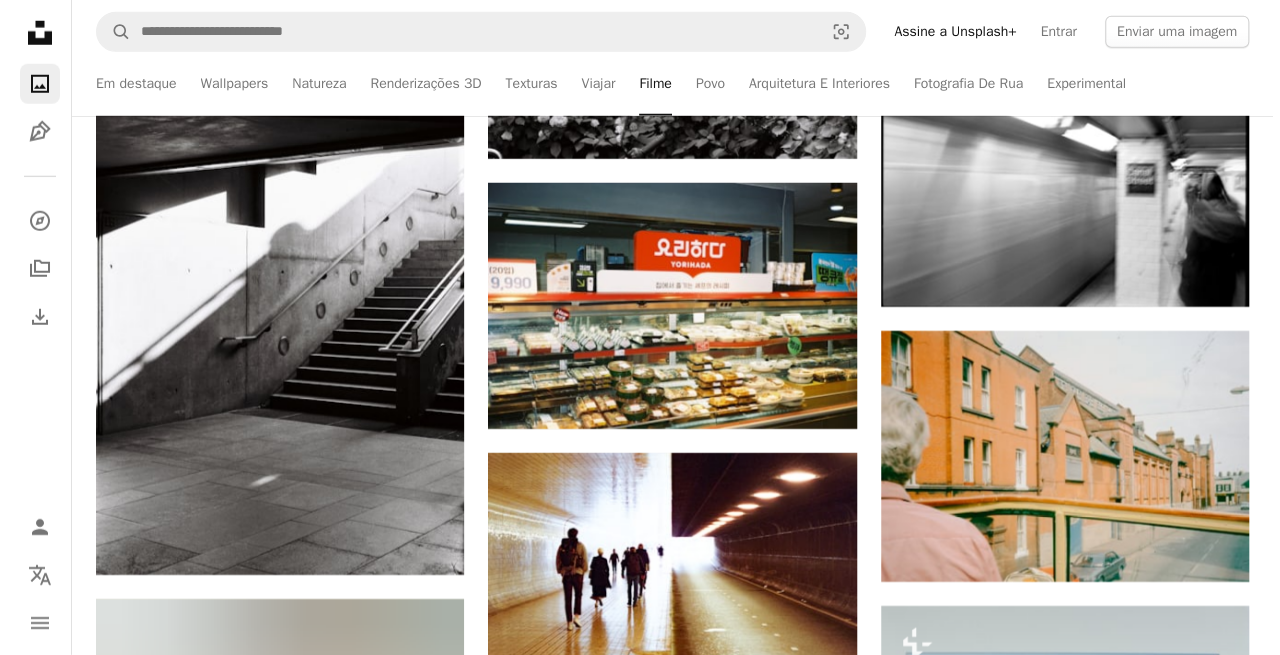 scroll, scrollTop: 40816, scrollLeft: 0, axis: vertical 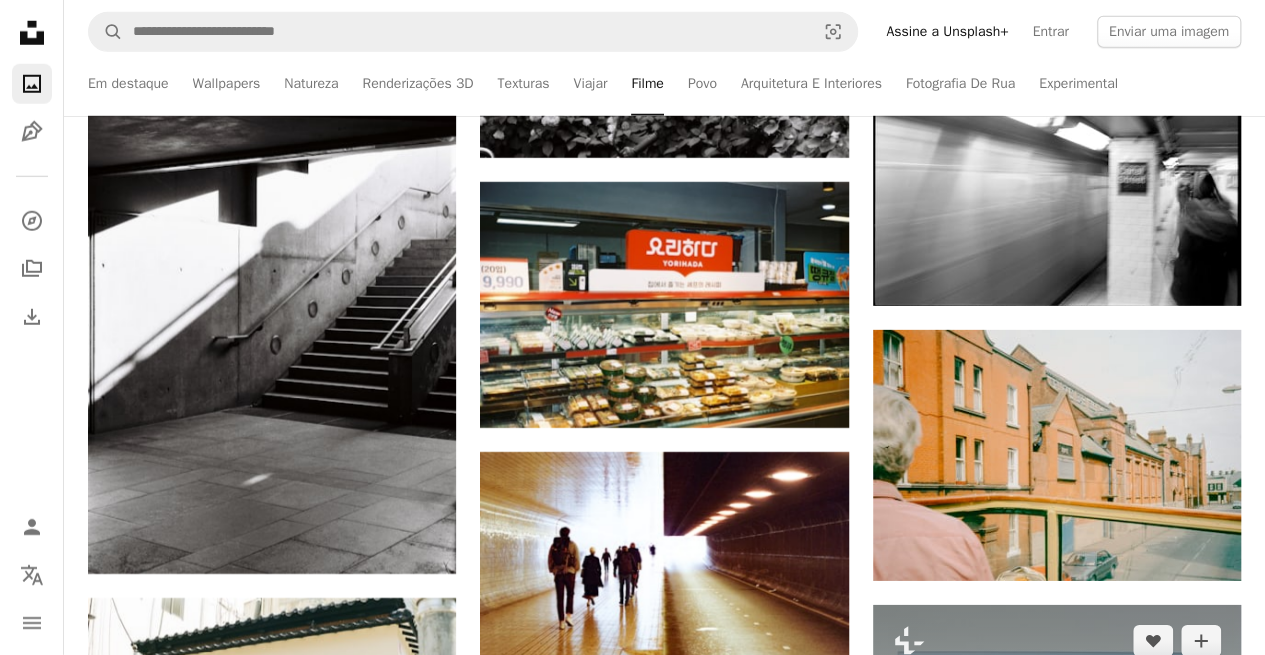 click at bounding box center [1057, 896] 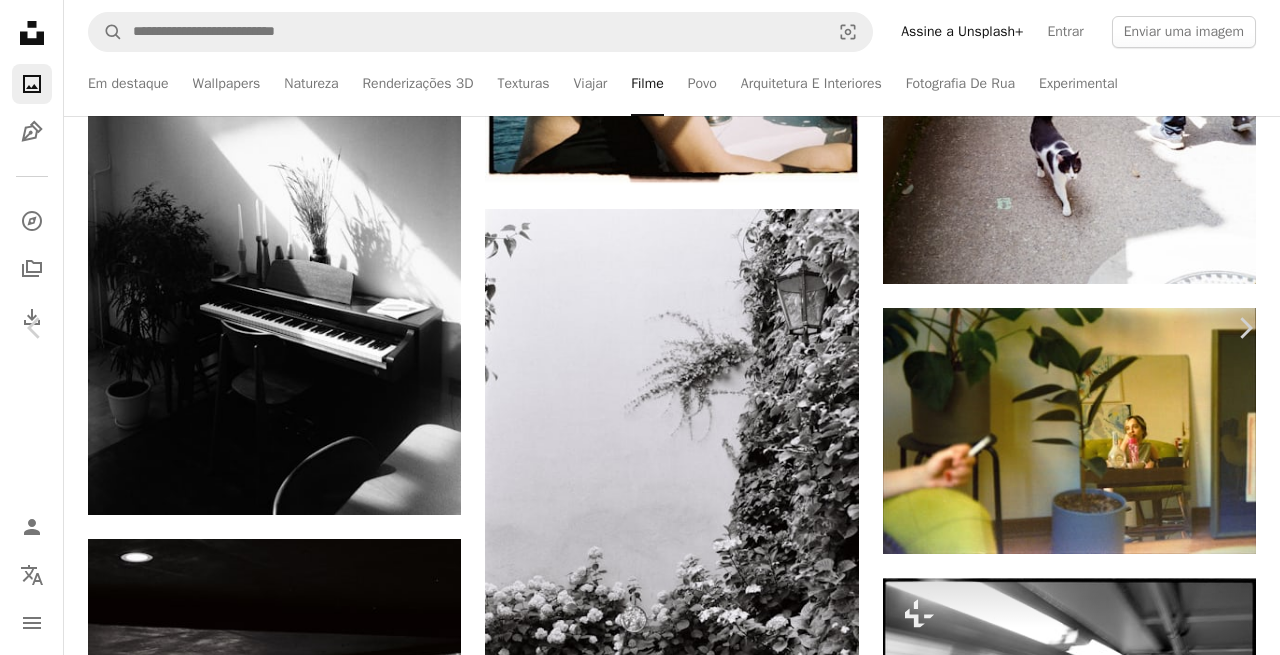 scroll, scrollTop: 2584, scrollLeft: 0, axis: vertical 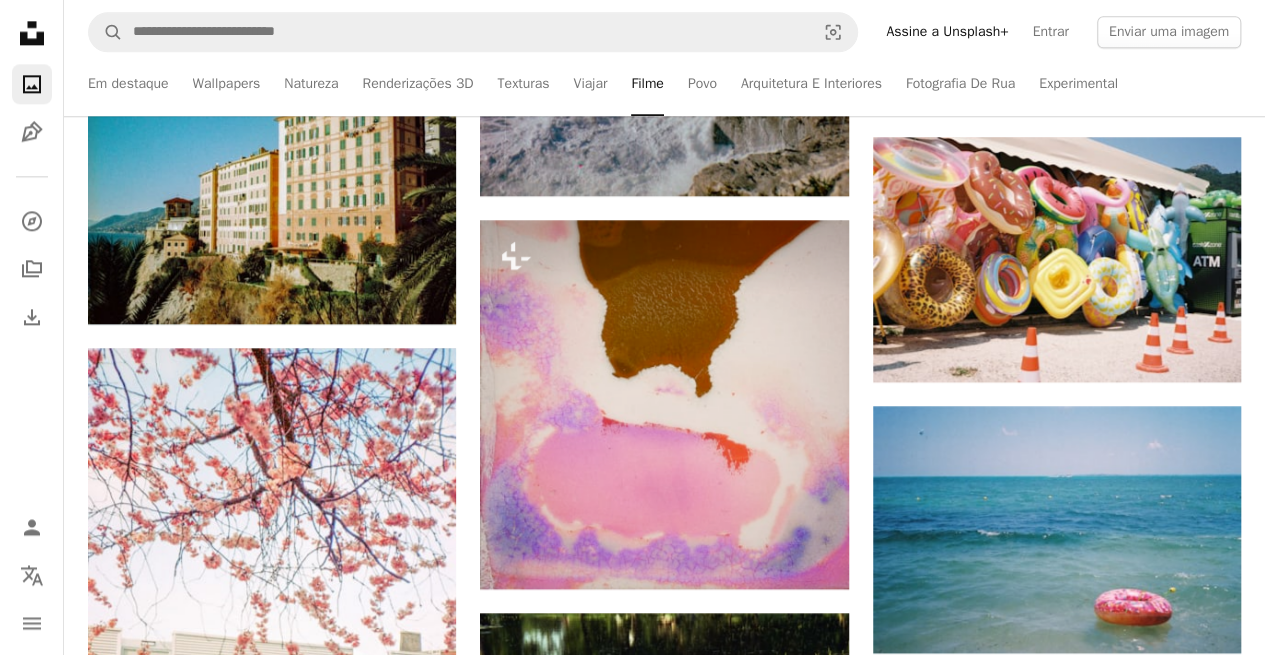 click at bounding box center (1057, 799) 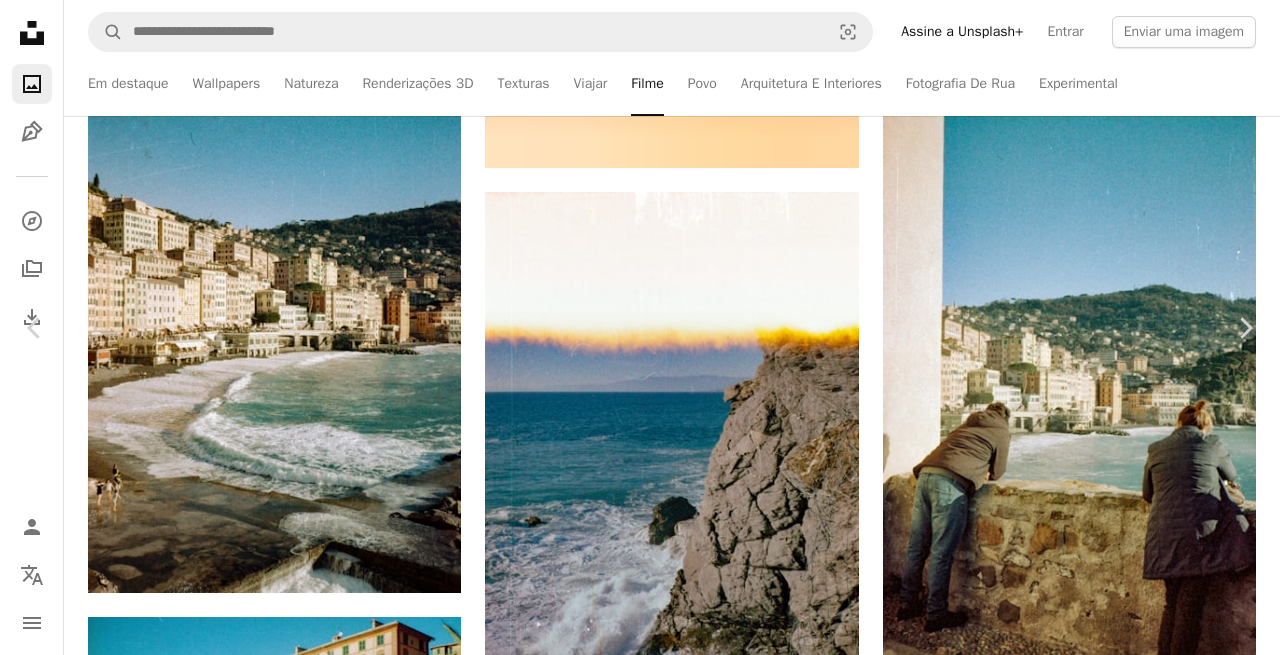 scroll, scrollTop: 3761, scrollLeft: 0, axis: vertical 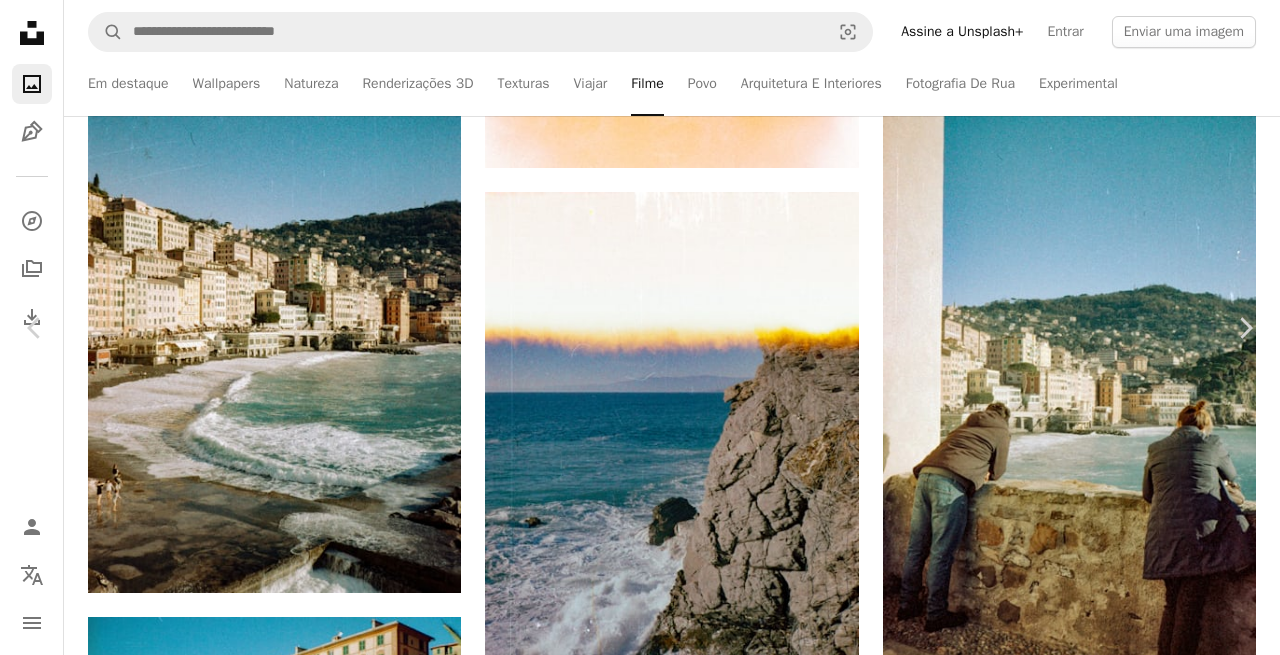 click on "An X shape" at bounding box center (20, 20) 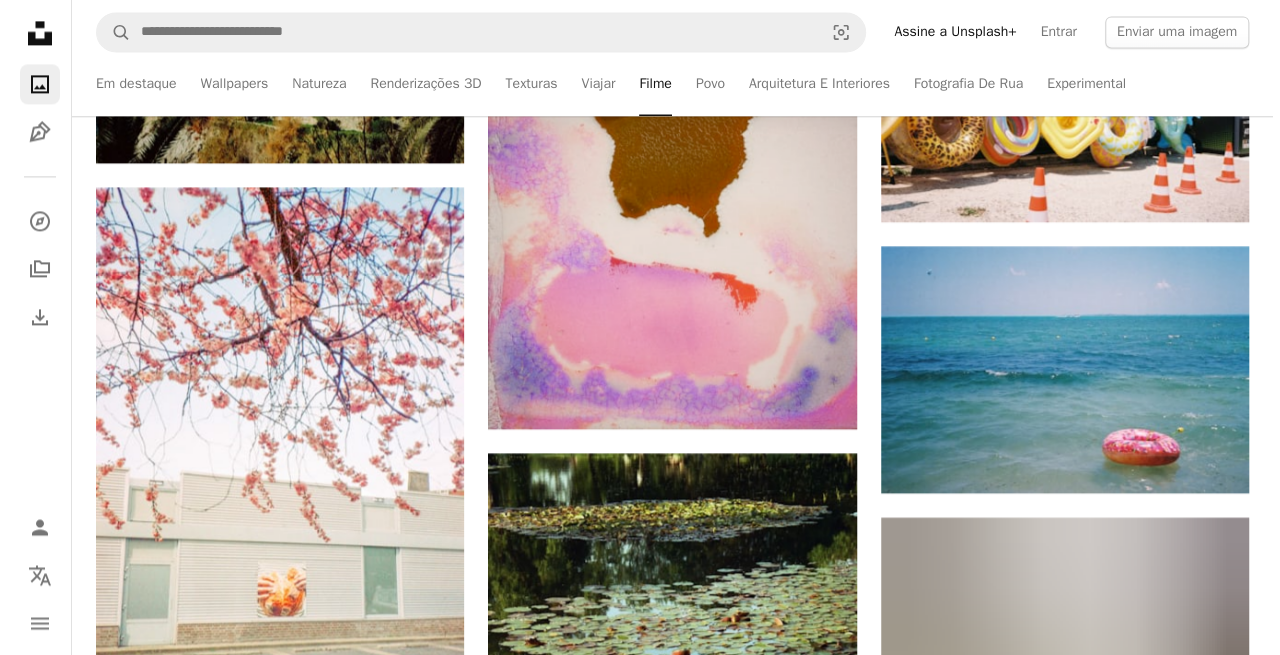 scroll, scrollTop: 43239, scrollLeft: 0, axis: vertical 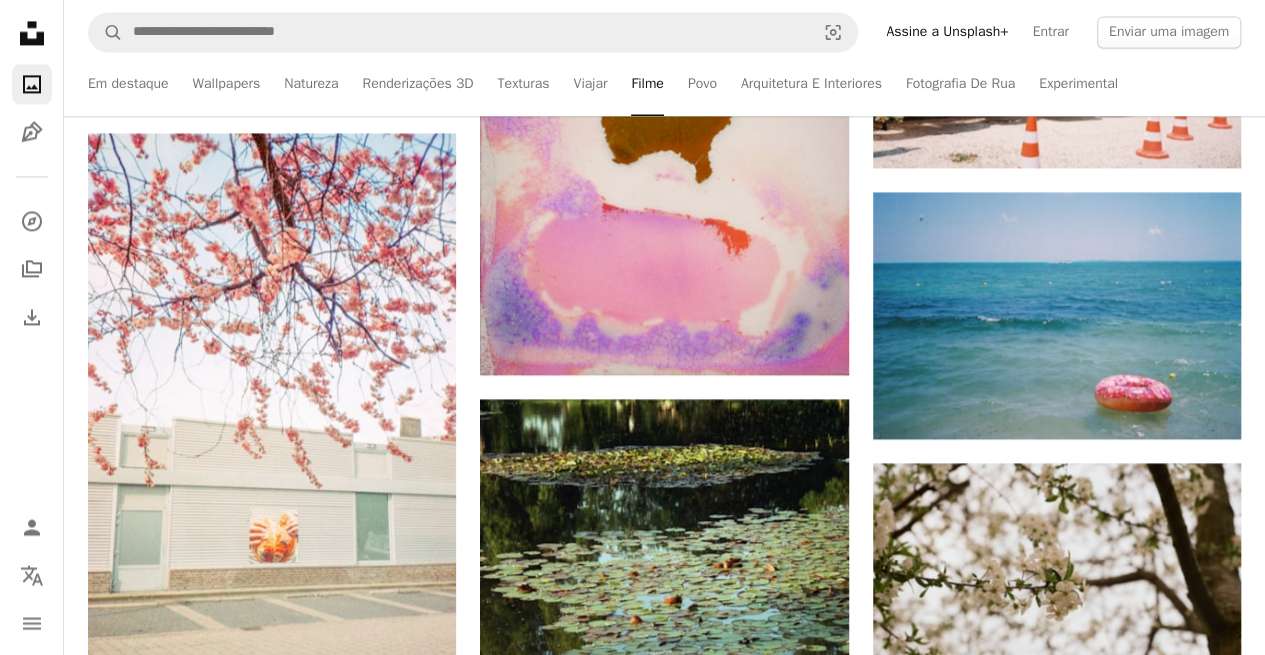 click at bounding box center [1057, 853] 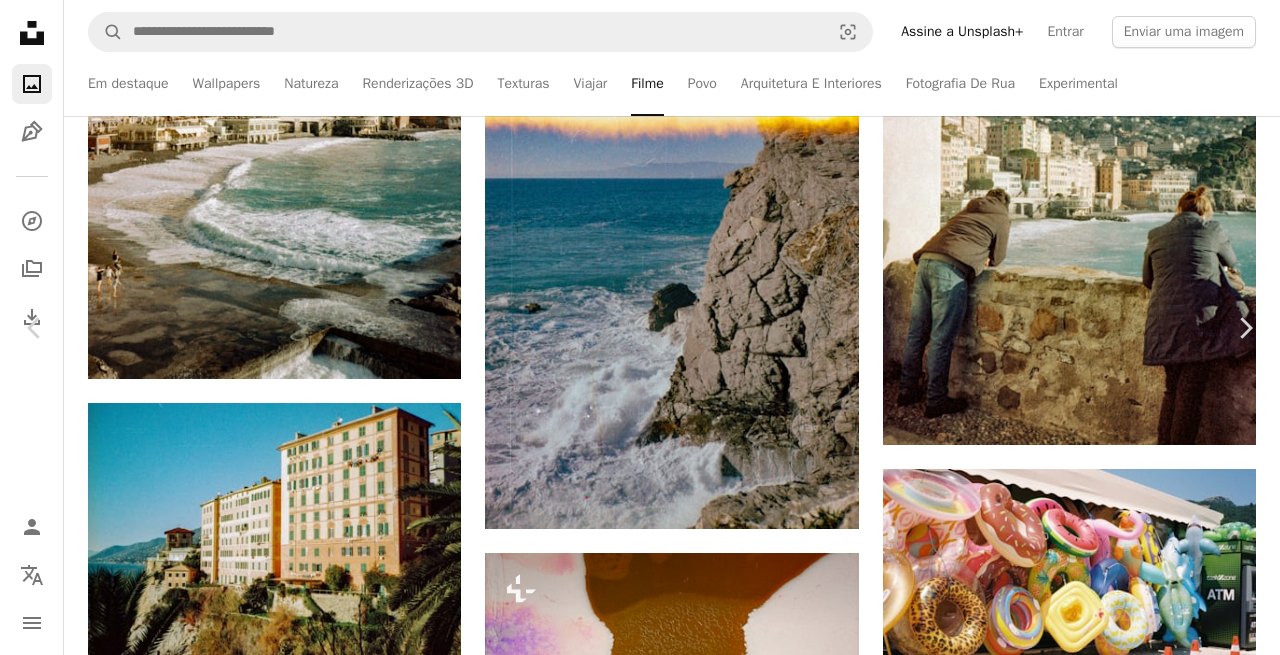 scroll, scrollTop: 1460, scrollLeft: 0, axis: vertical 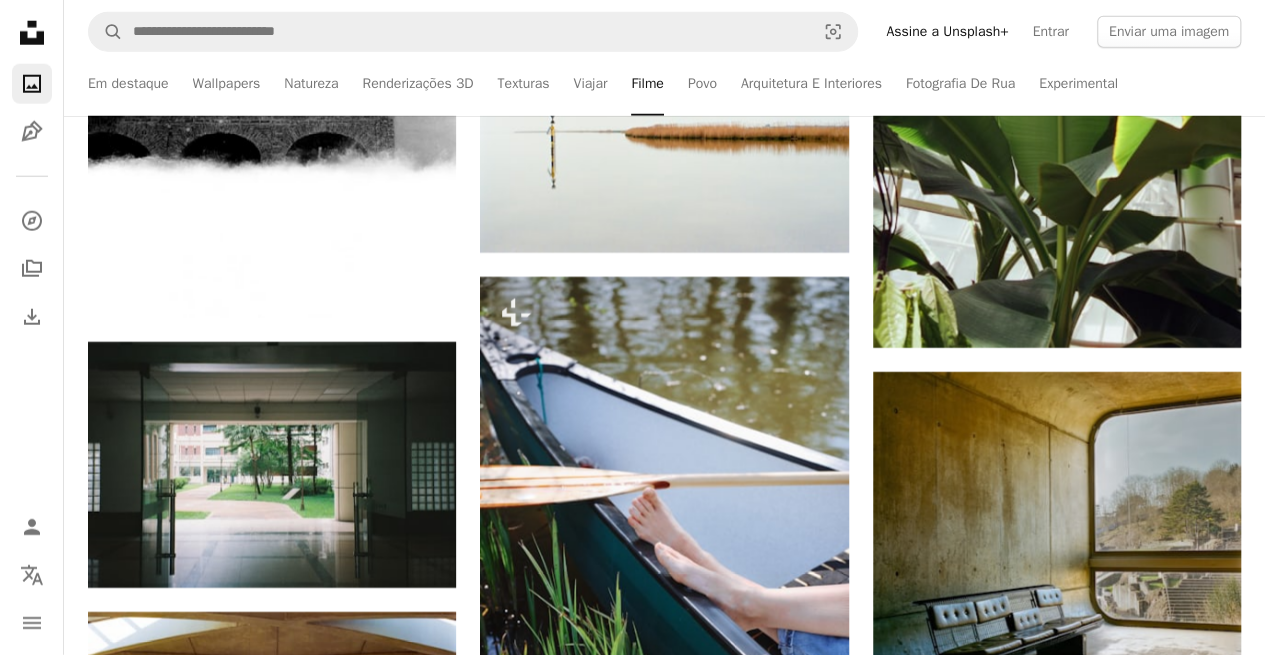 click at bounding box center [1057, 887] 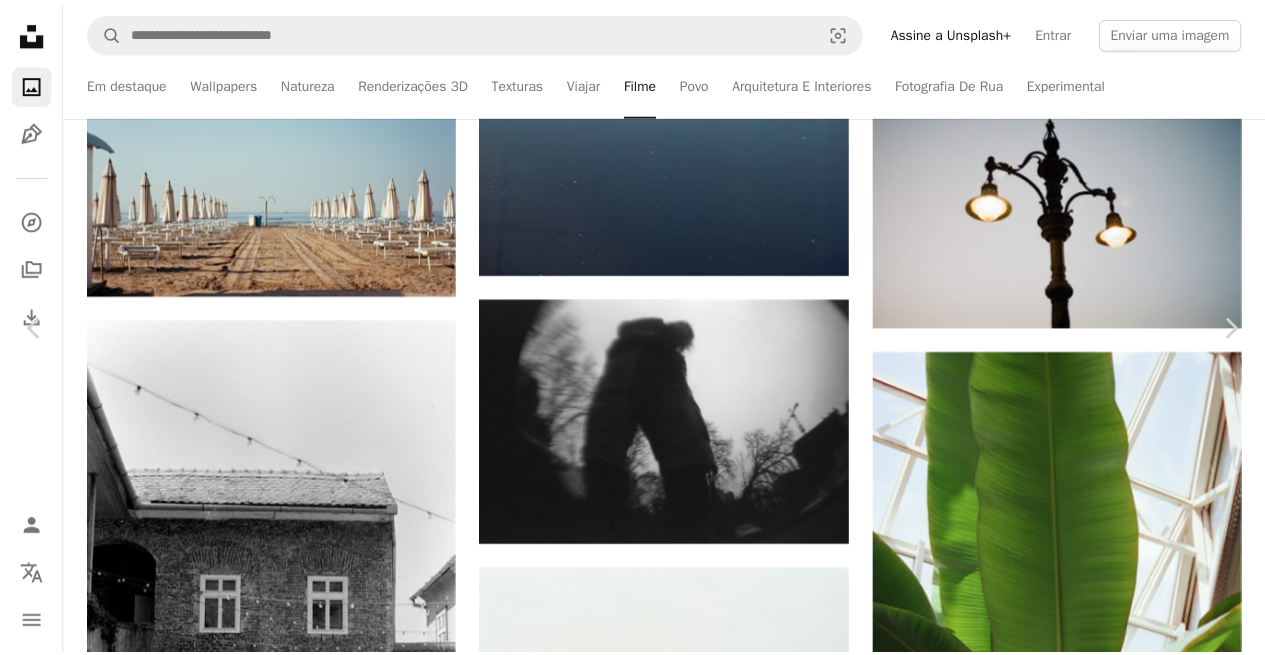 scroll, scrollTop: 0, scrollLeft: 0, axis: both 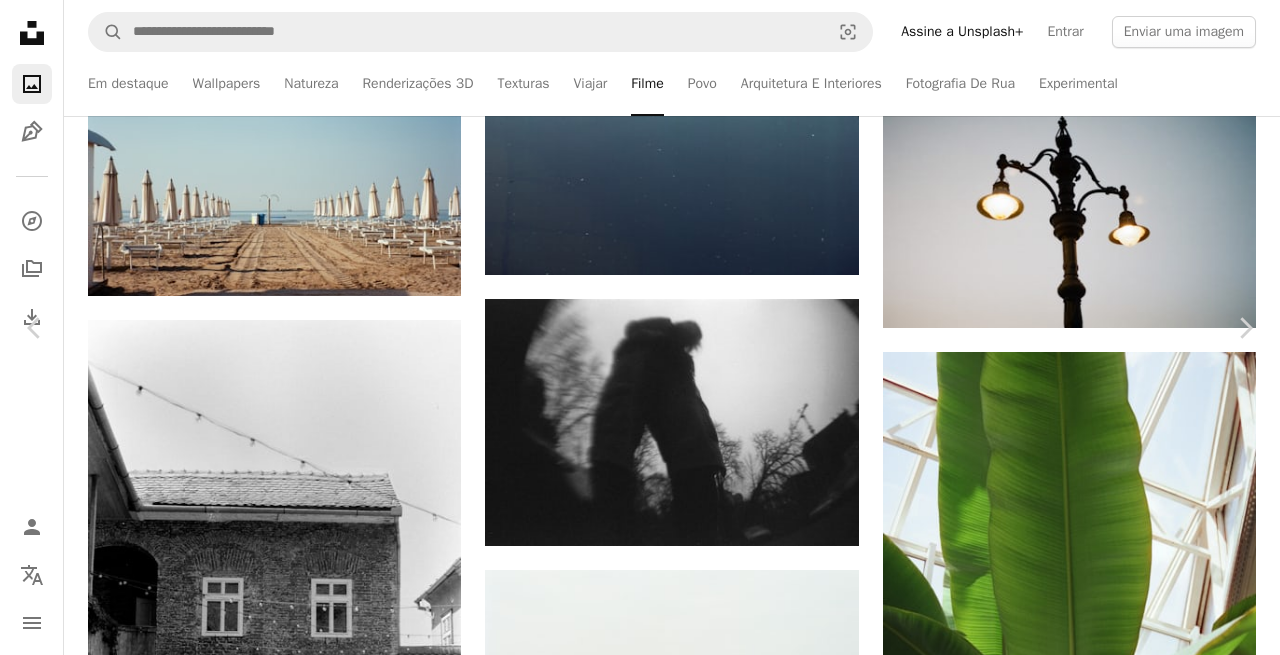 click on "An X shape" at bounding box center (20, 20) 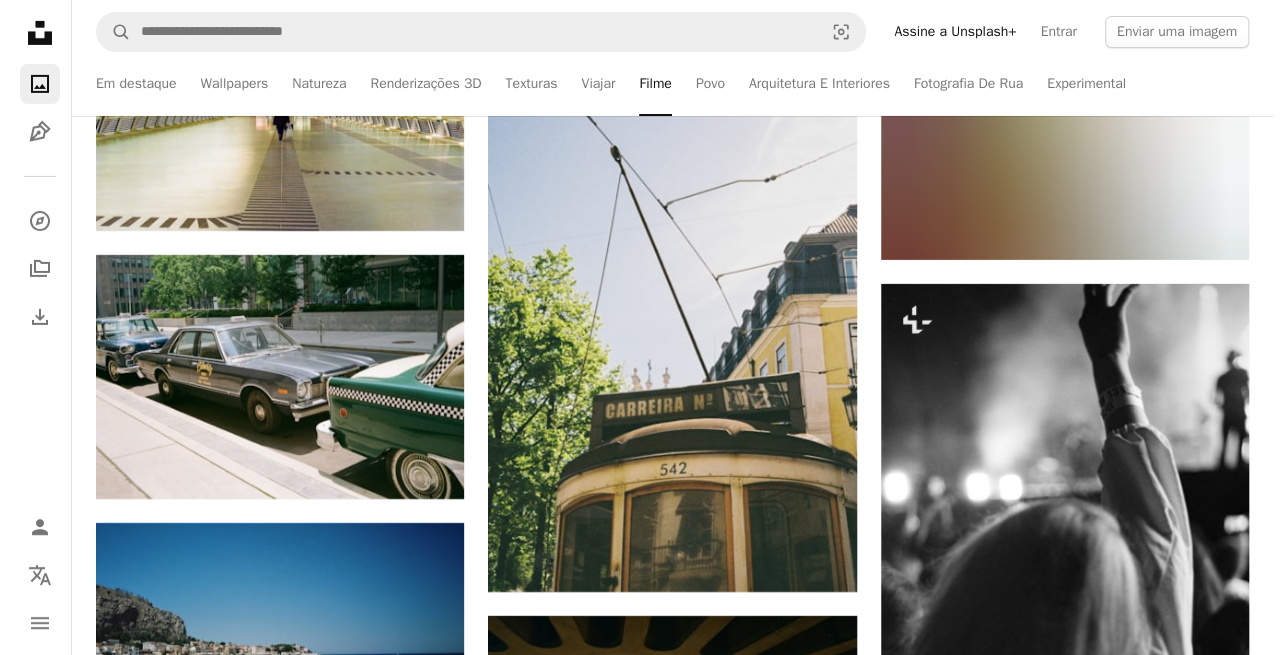 scroll, scrollTop: 45195, scrollLeft: 0, axis: vertical 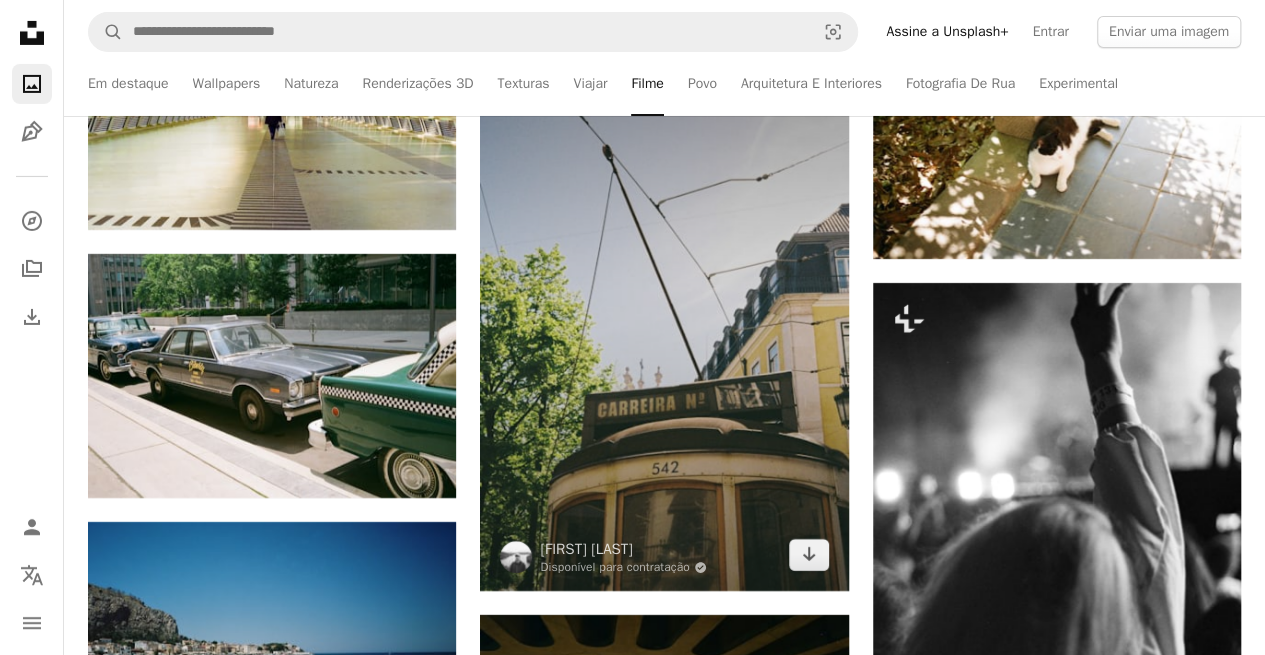 click at bounding box center [664, 316] 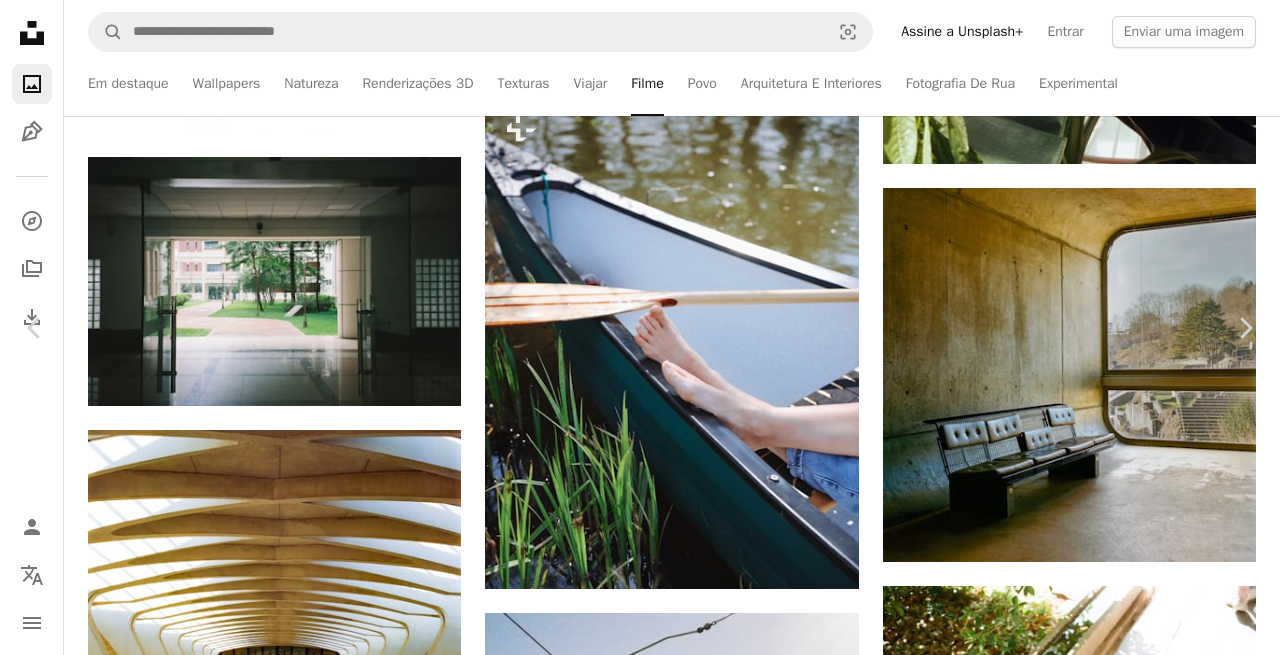 scroll, scrollTop: 2038, scrollLeft: 0, axis: vertical 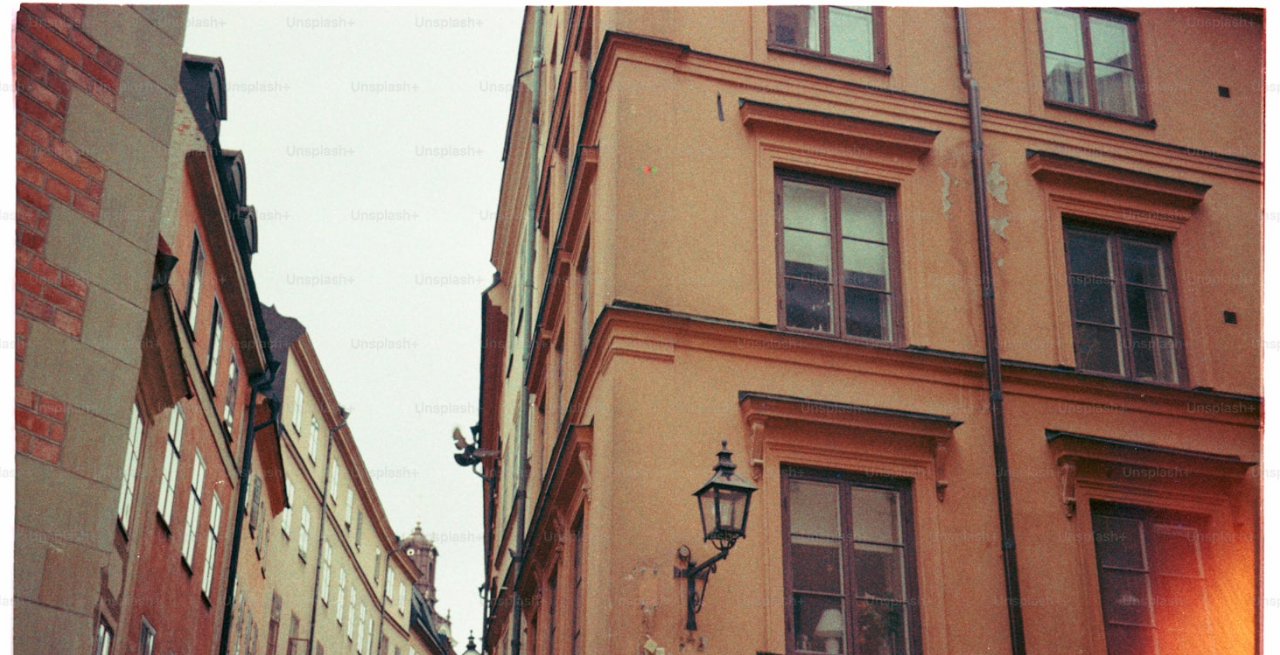 click at bounding box center [640, 429] 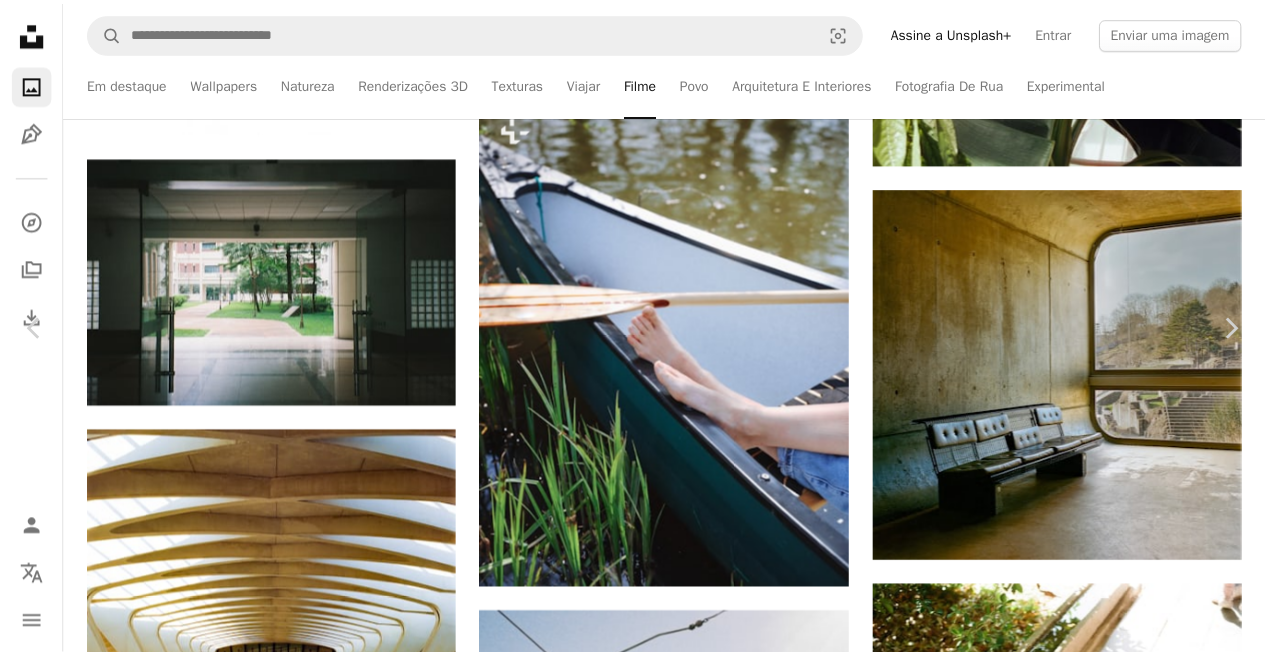 scroll, scrollTop: 4278, scrollLeft: 0, axis: vertical 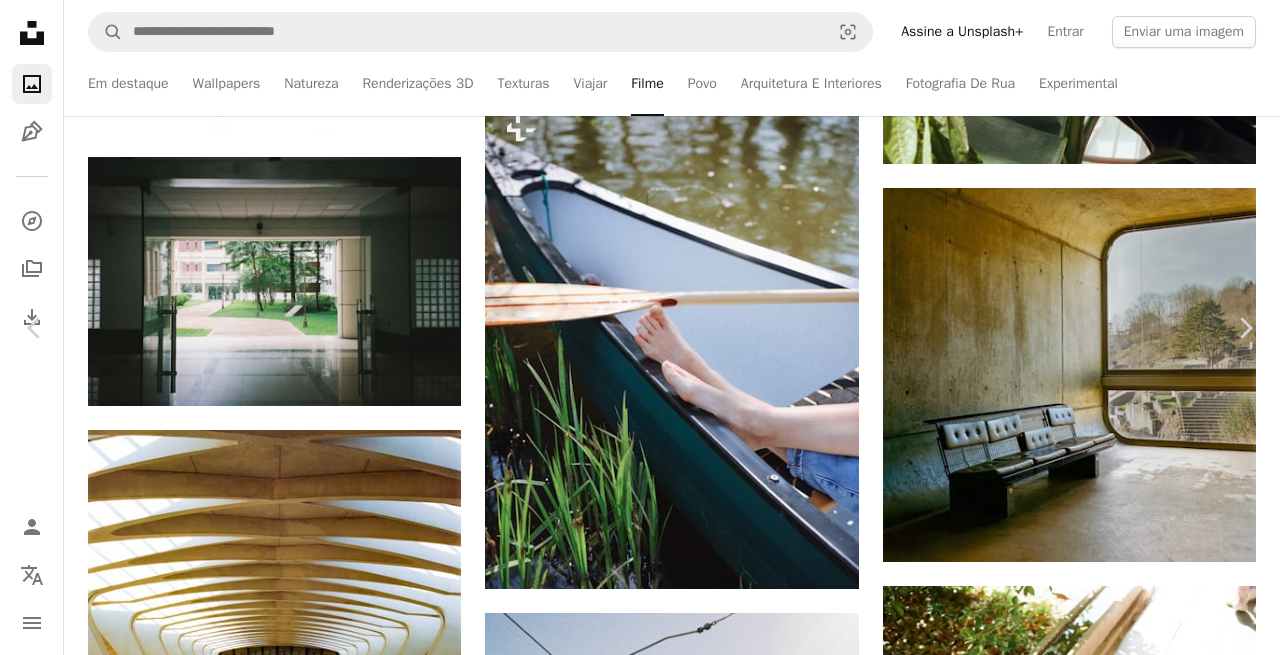 click on "An X shape" at bounding box center [20, 20] 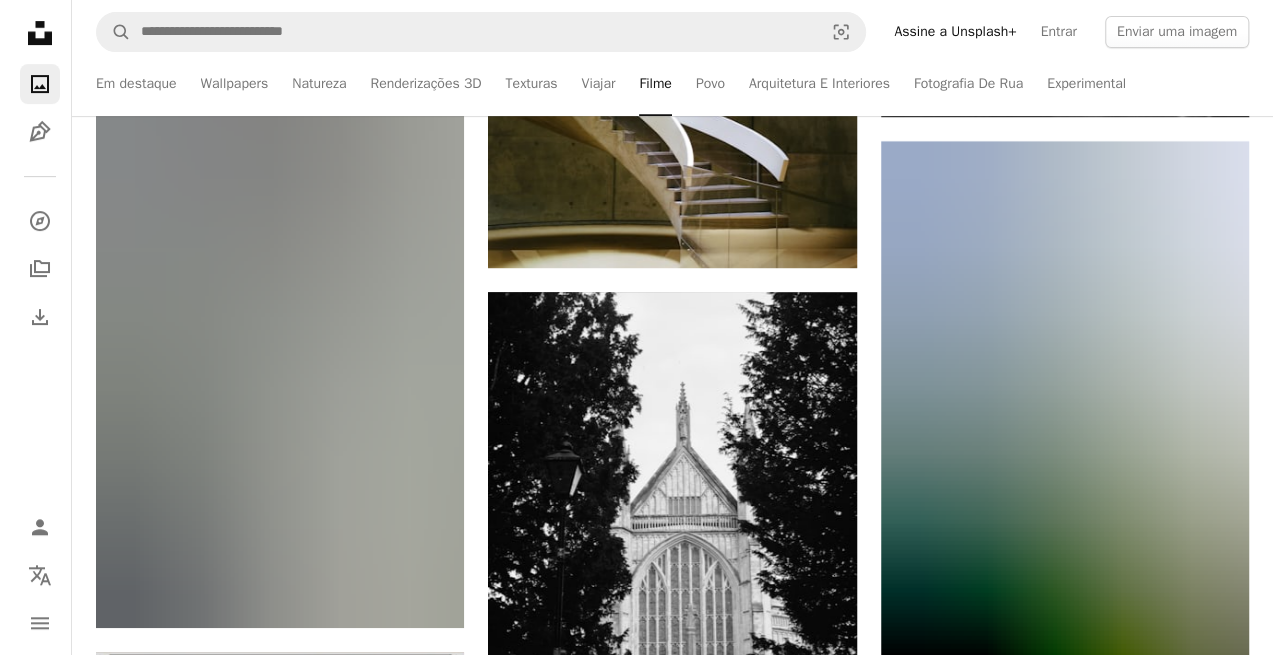 scroll, scrollTop: 45869, scrollLeft: 0, axis: vertical 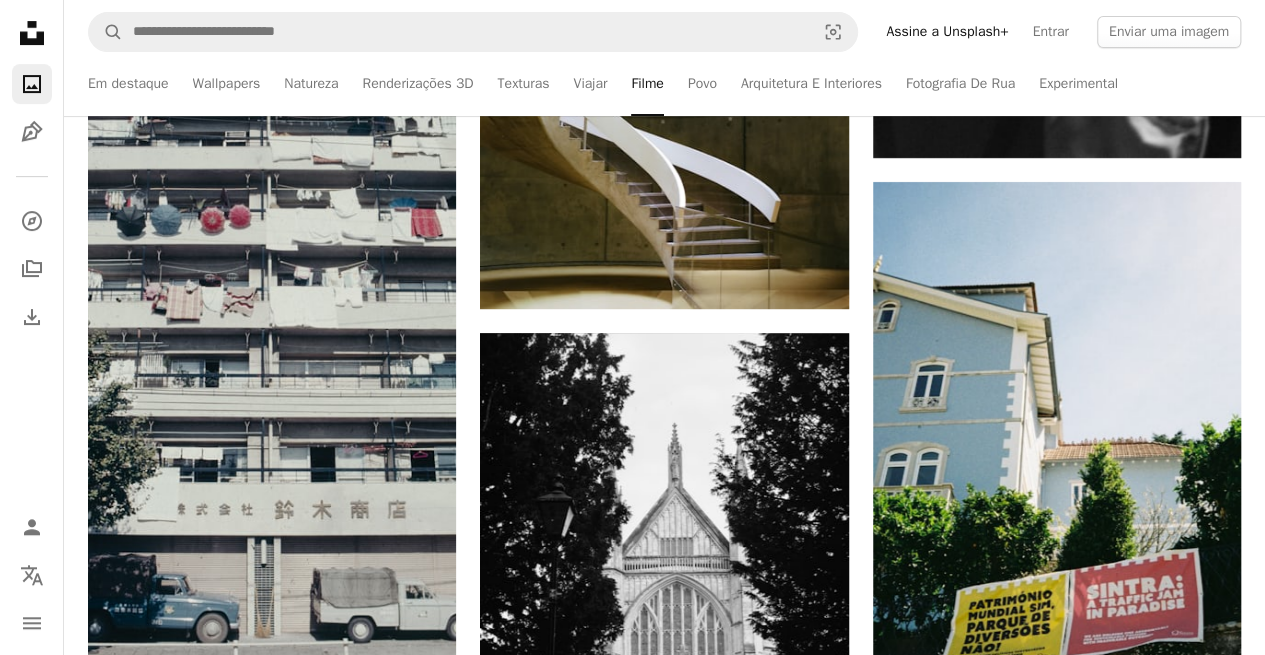 click at bounding box center (272, 1544) 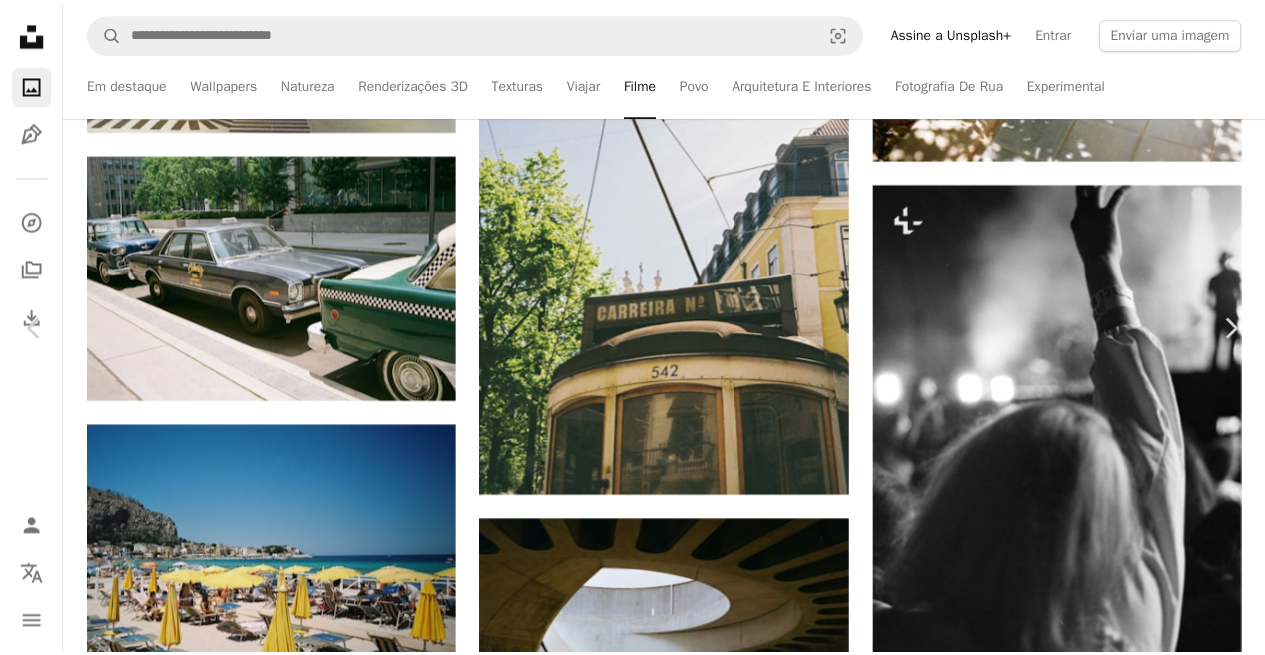 scroll, scrollTop: 3834, scrollLeft: 0, axis: vertical 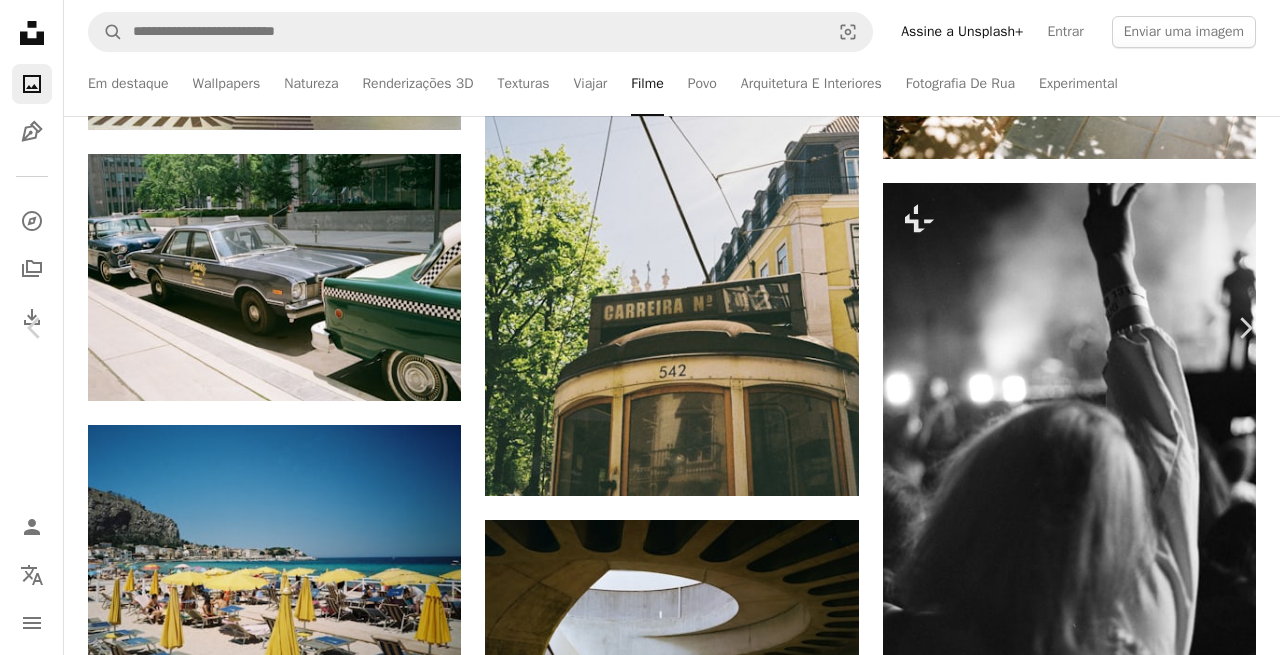 click on "An X shape" at bounding box center (20, 20) 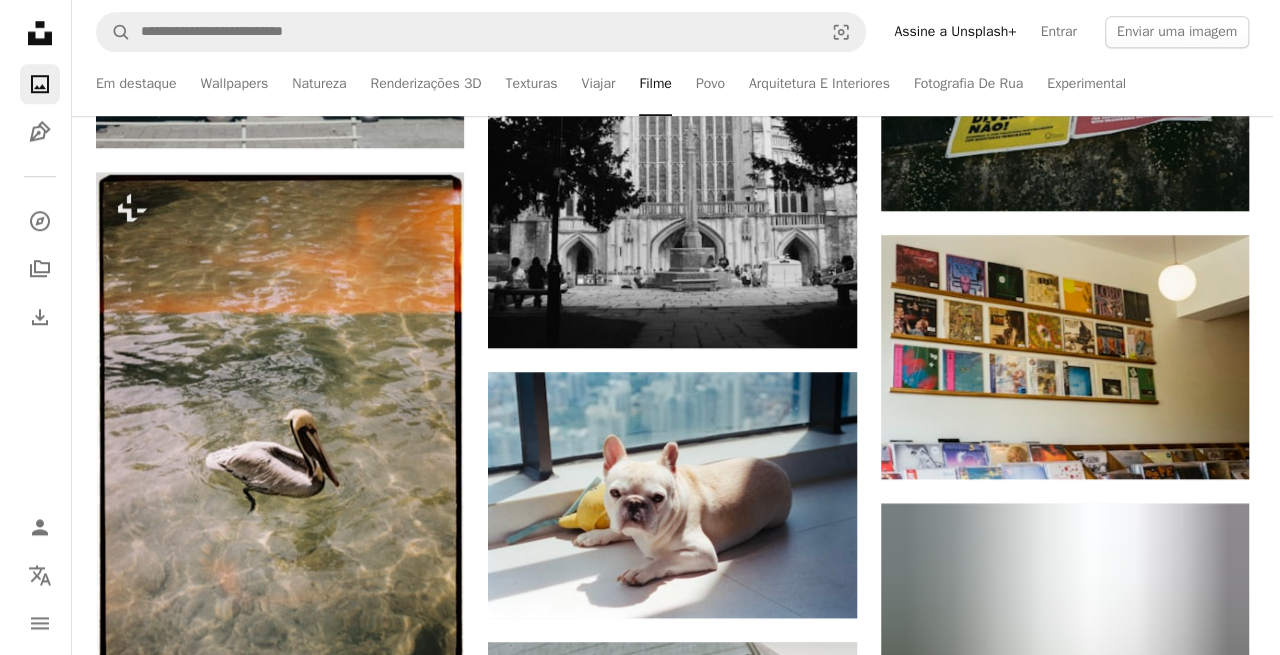 scroll, scrollTop: 46405, scrollLeft: 0, axis: vertical 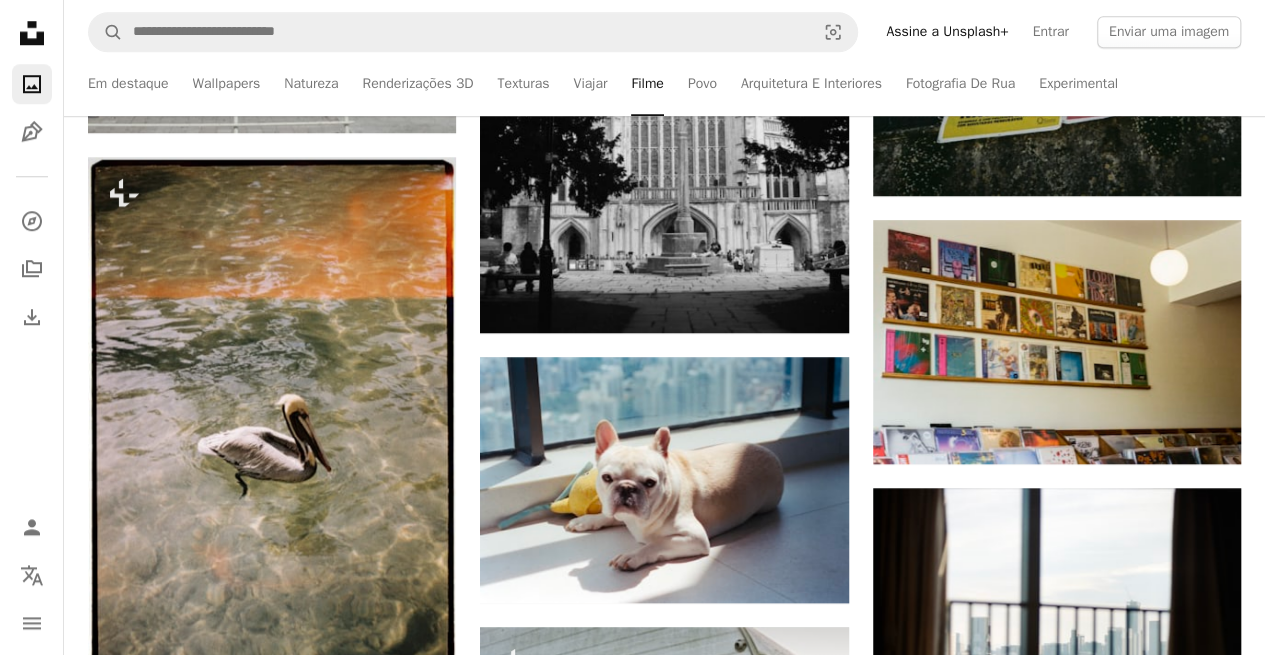 click at bounding box center [1057, 881] 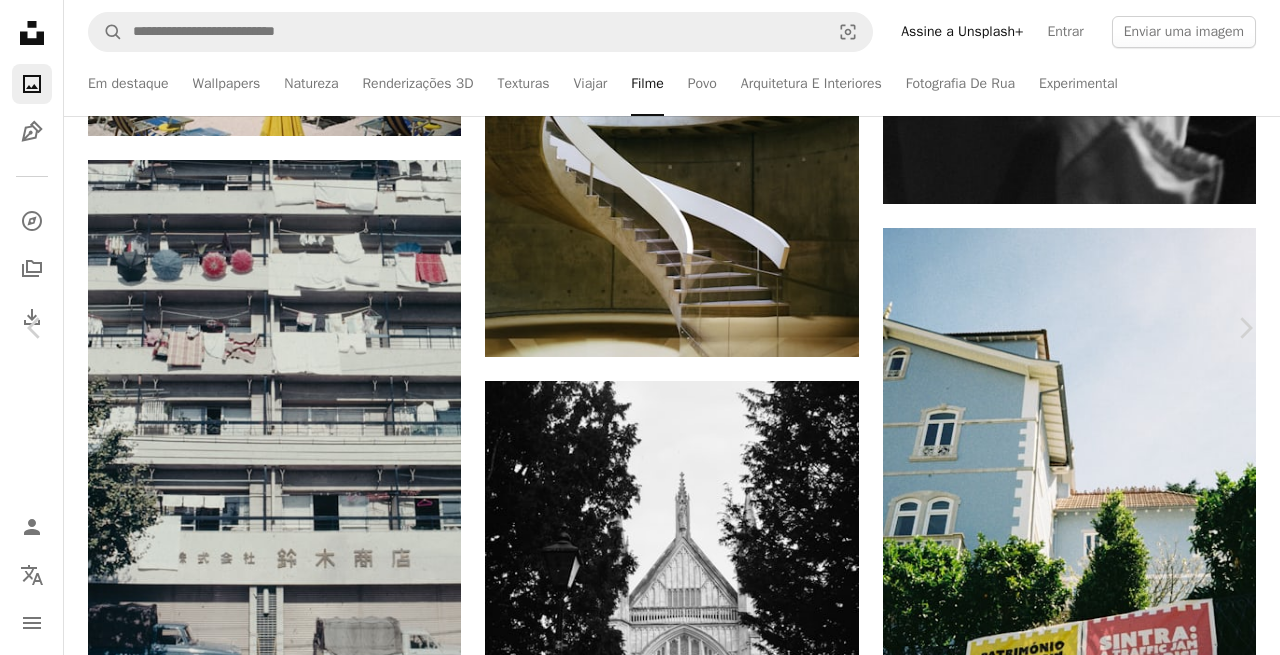click at bounding box center (632, 5761) 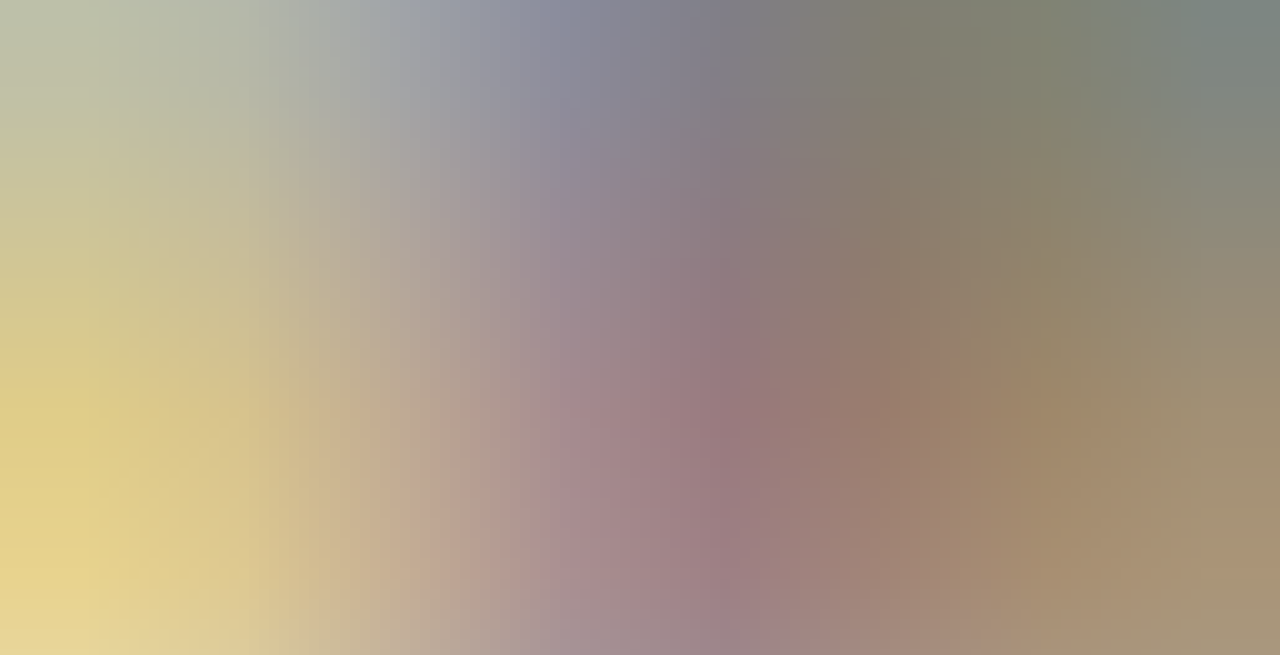 scroll, scrollTop: 0, scrollLeft: 0, axis: both 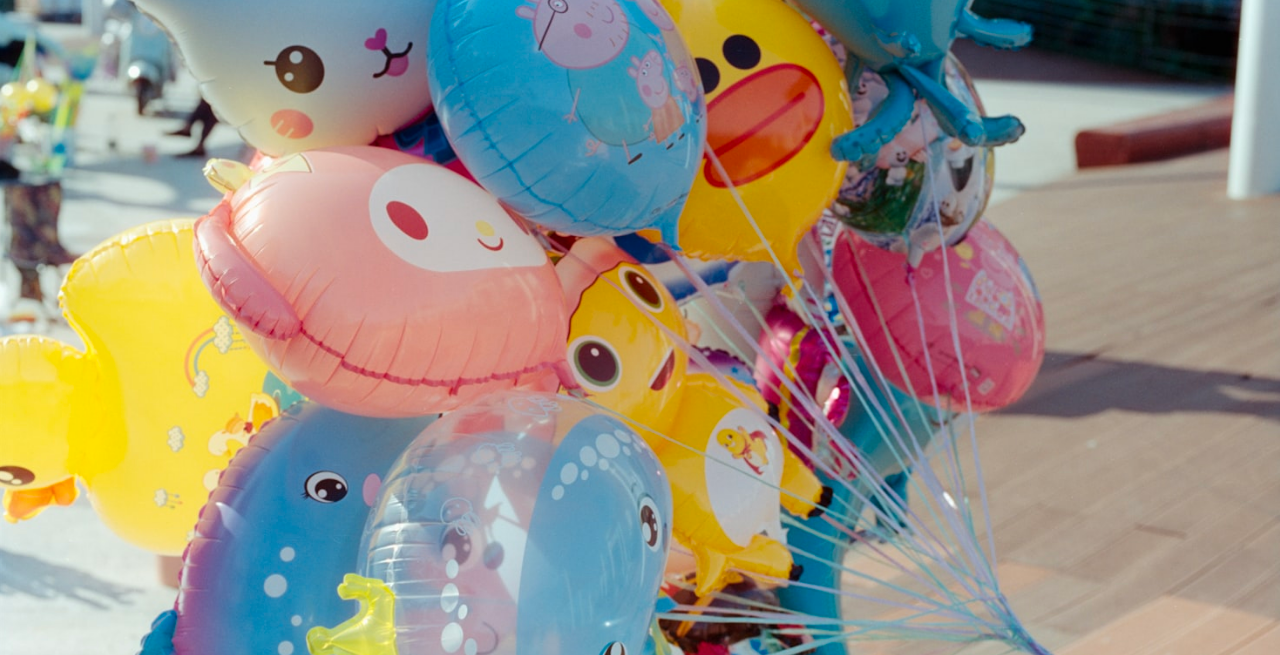 click at bounding box center [640, 426] 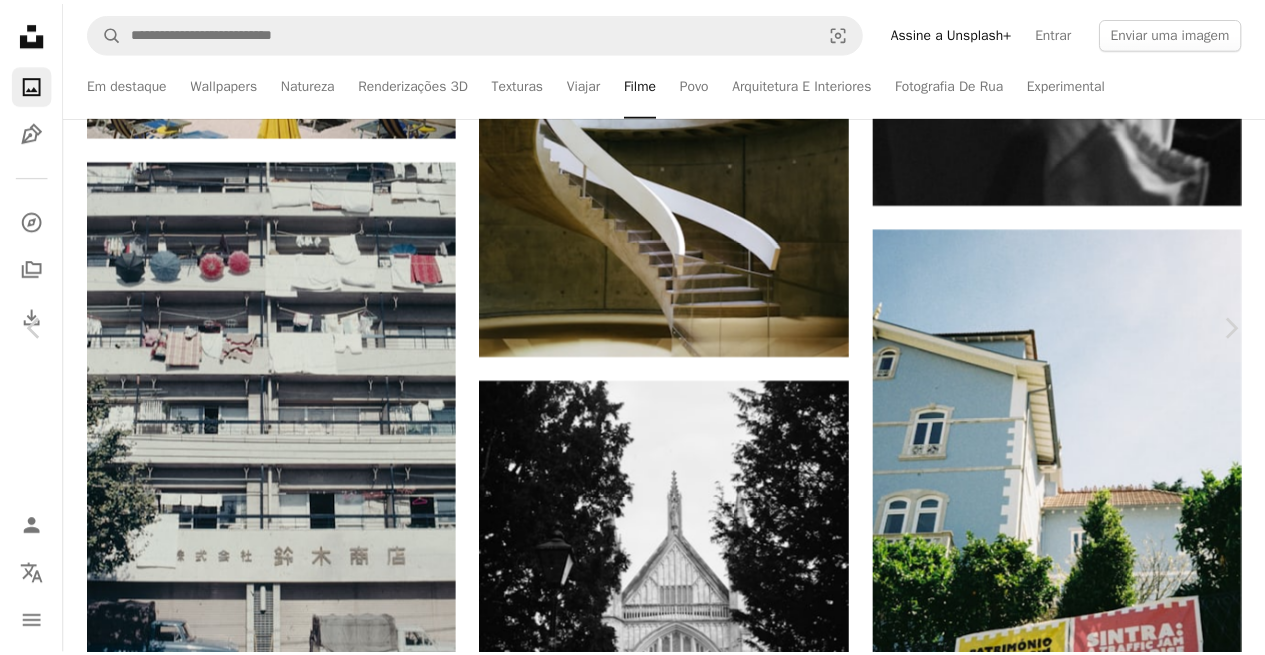 scroll, scrollTop: 1265, scrollLeft: 0, axis: vertical 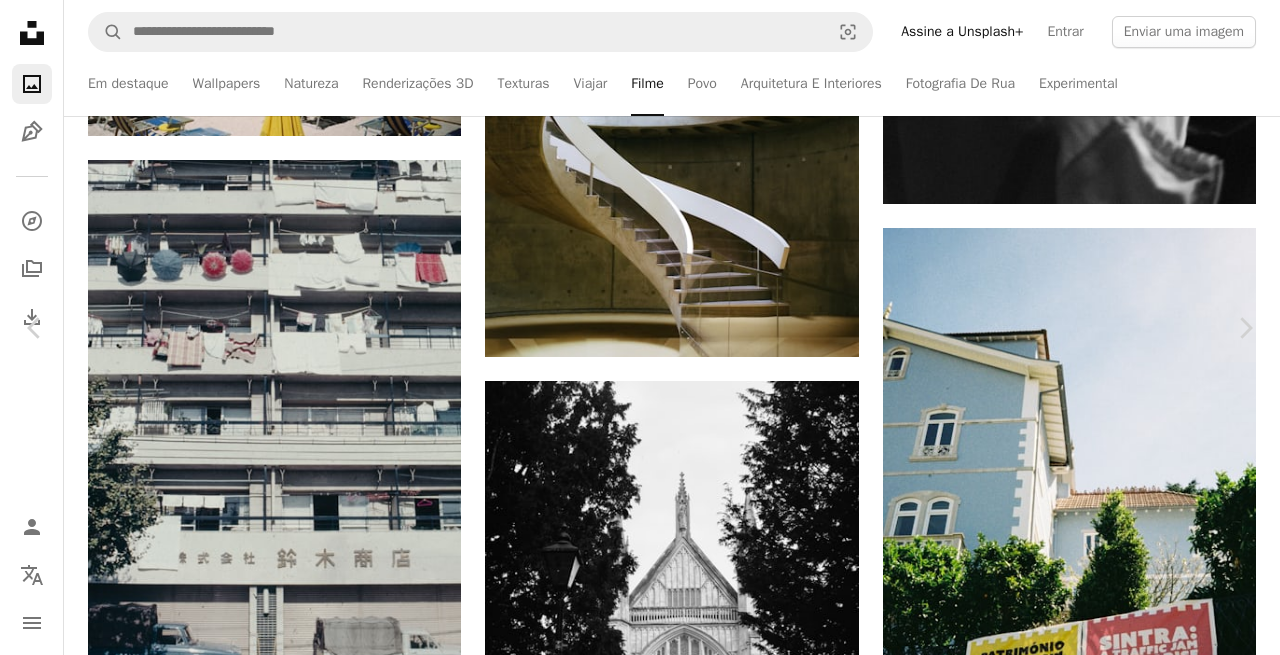 click on "An X shape" at bounding box center (20, 20) 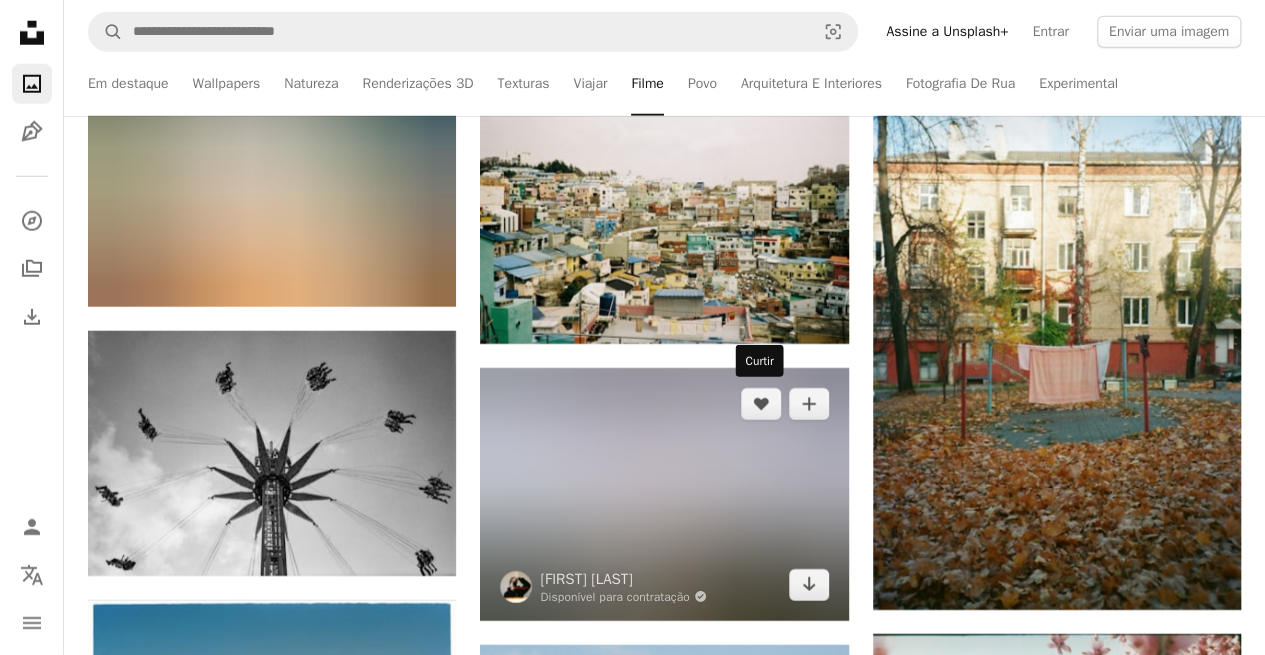 scroll, scrollTop: 48320, scrollLeft: 0, axis: vertical 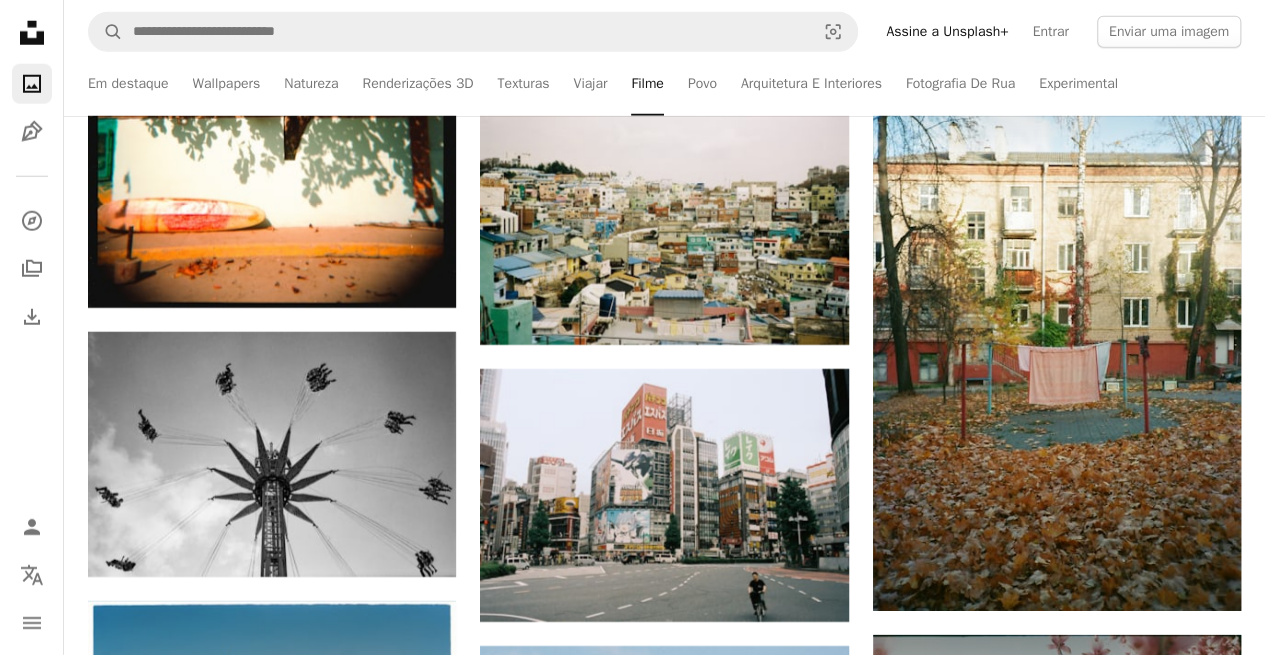 click on "Lizgrin F" at bounding box center (973, 837) 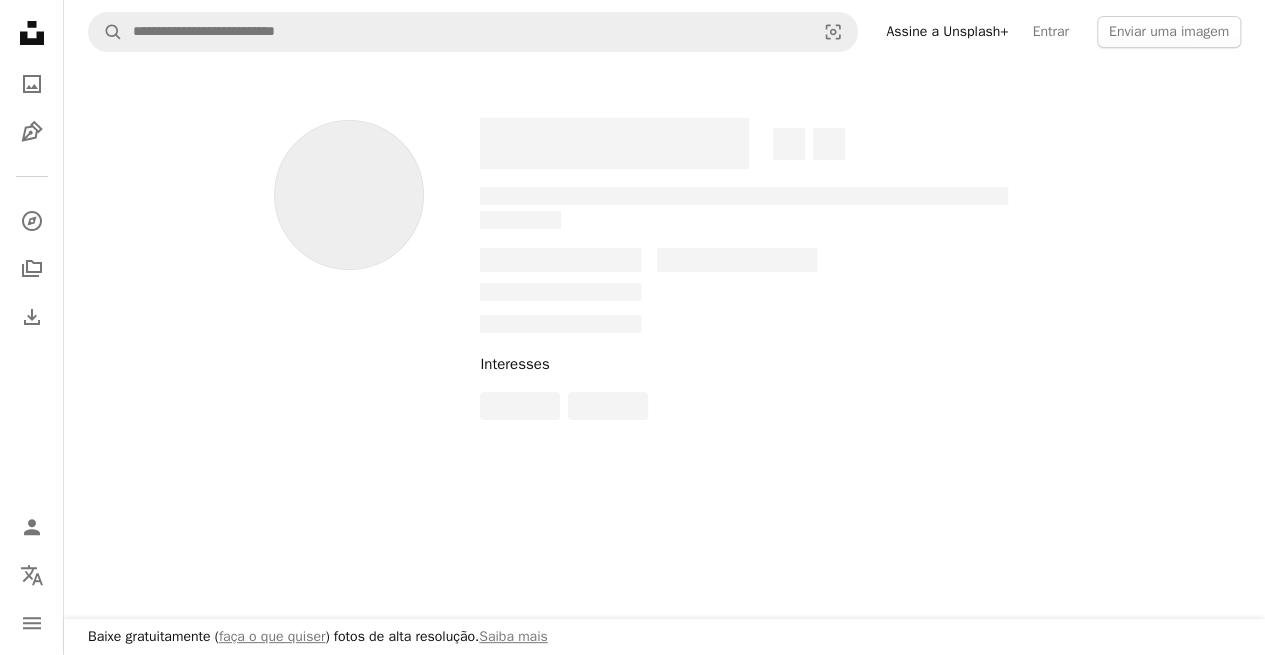 scroll, scrollTop: 0, scrollLeft: 0, axis: both 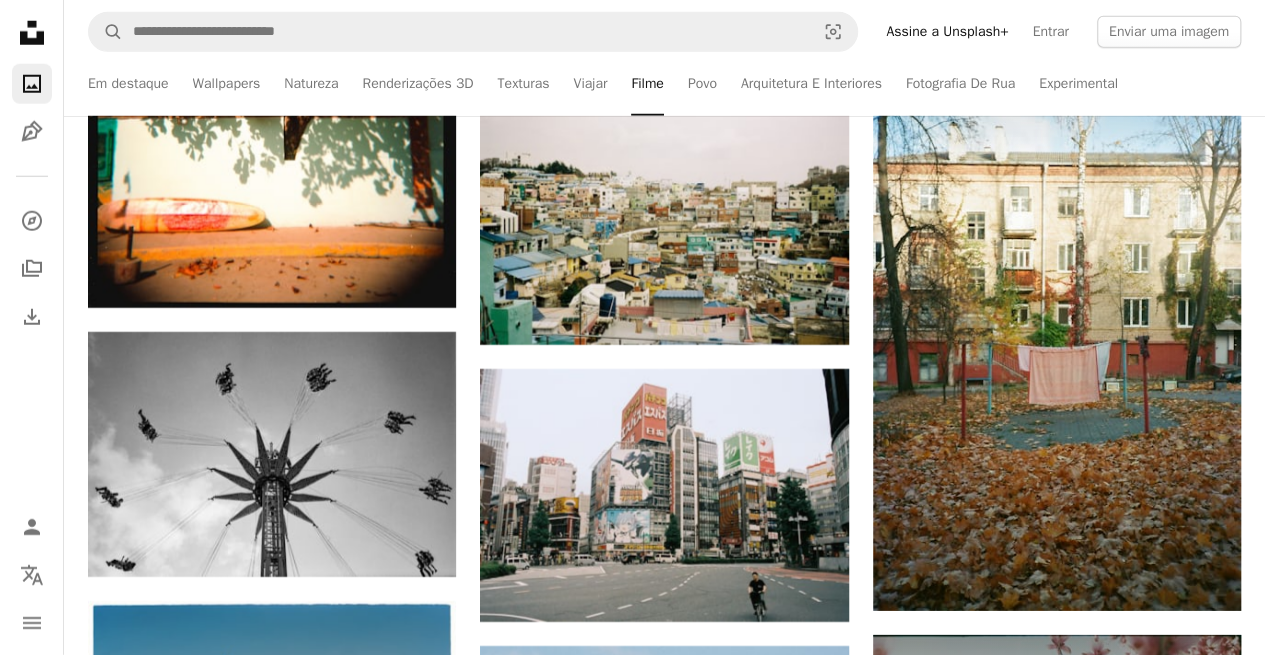 click at bounding box center [1057, 757] 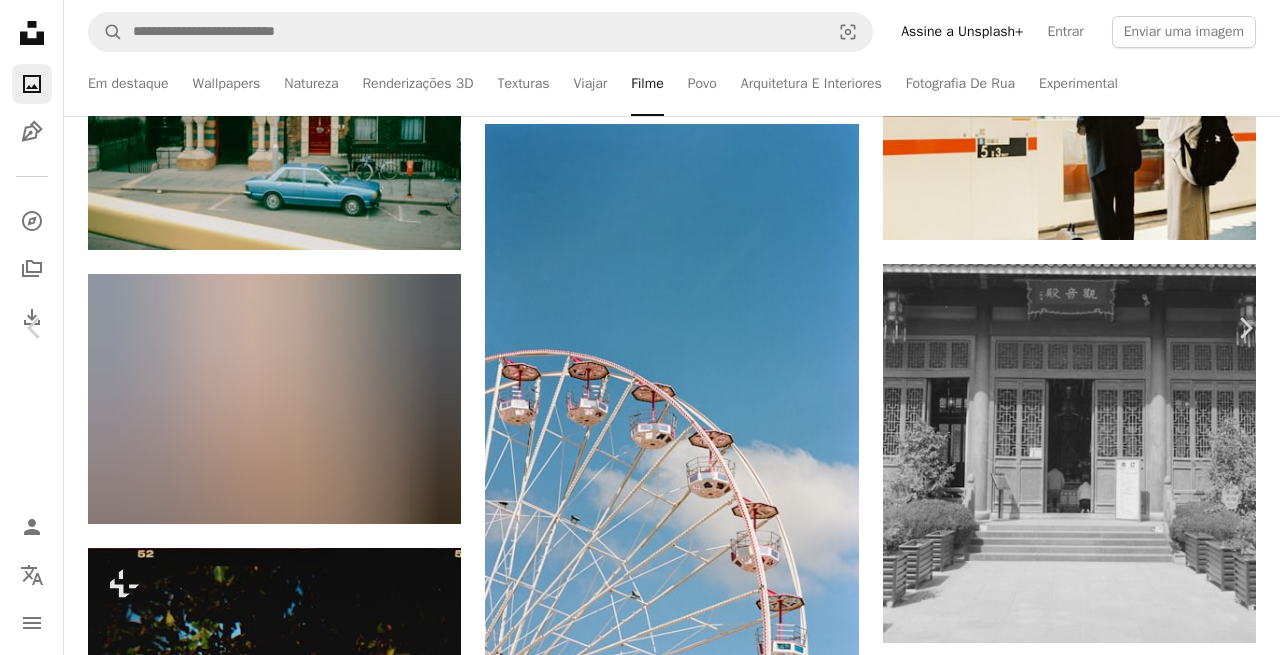 scroll, scrollTop: 1397, scrollLeft: 0, axis: vertical 